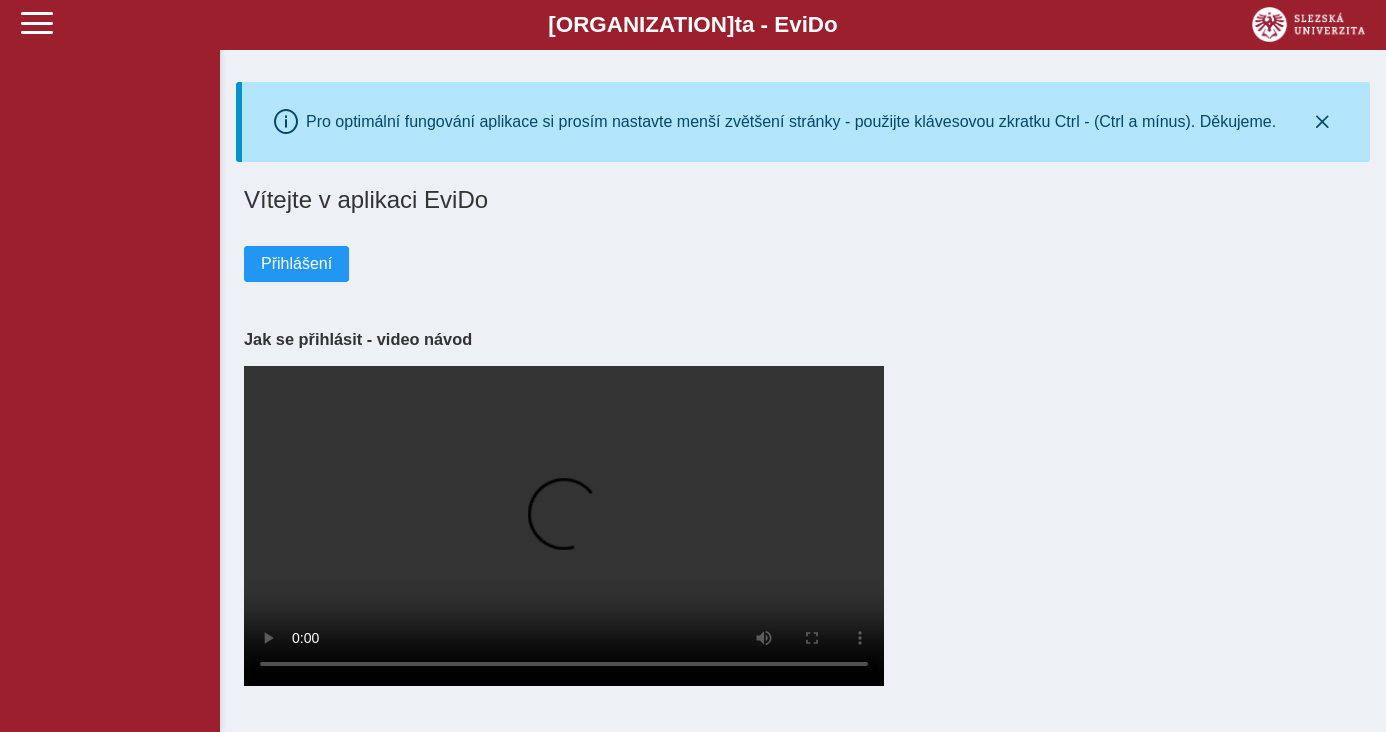 scroll, scrollTop: 0, scrollLeft: 0, axis: both 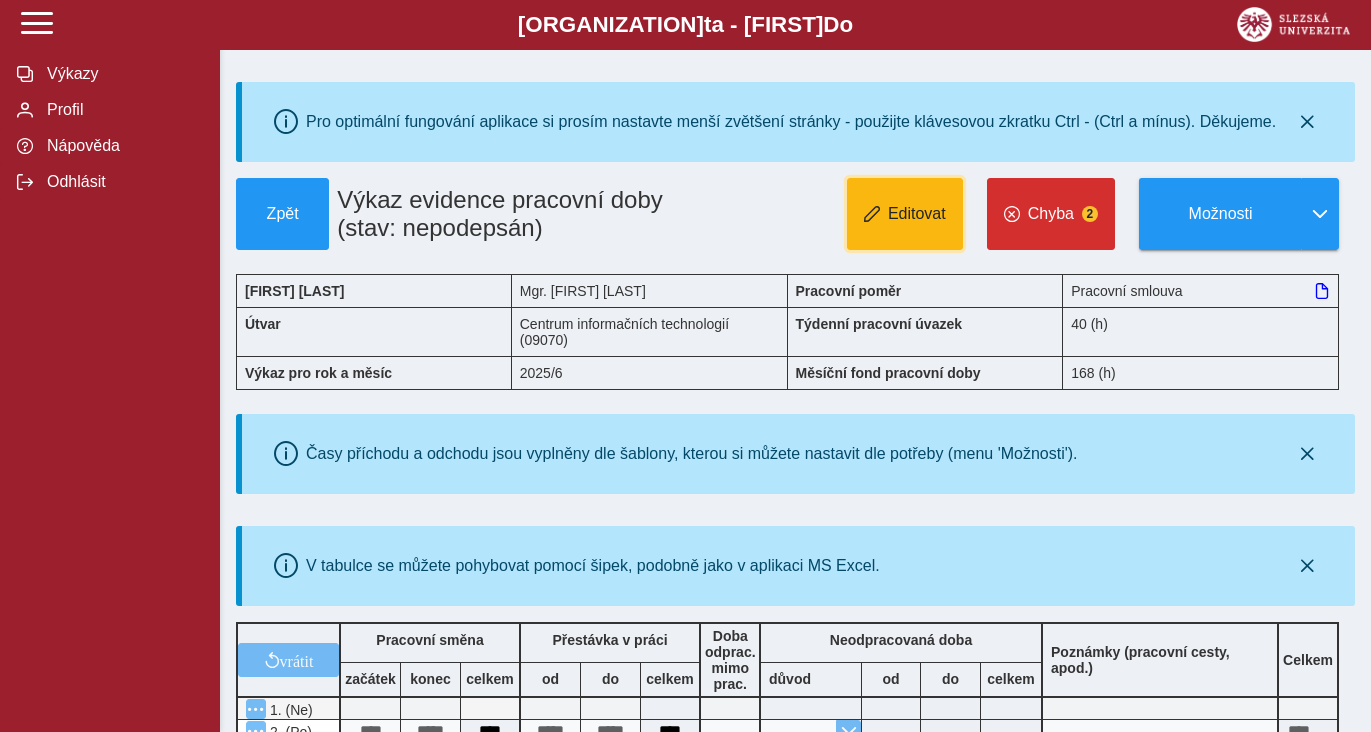 click on "Editovat" at bounding box center [905, 214] 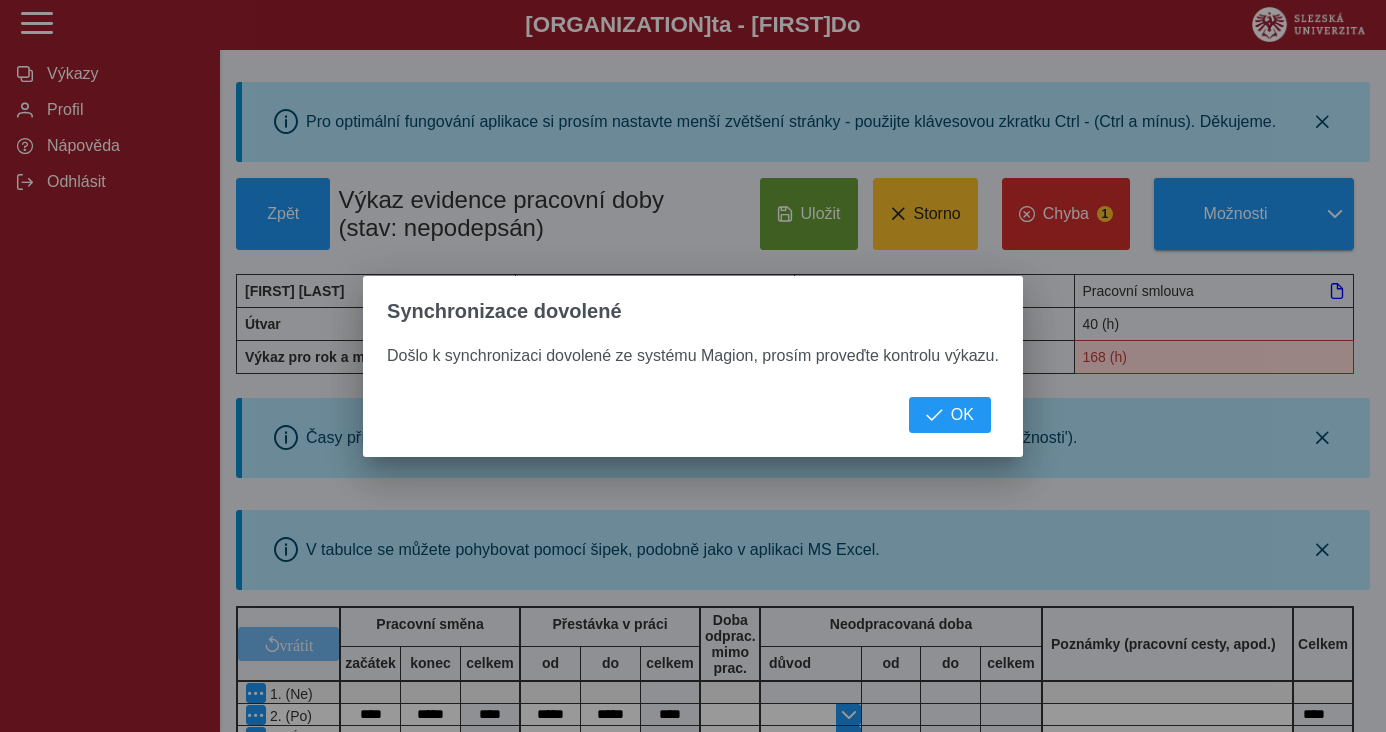 click on "OK" at bounding box center (693, 427) 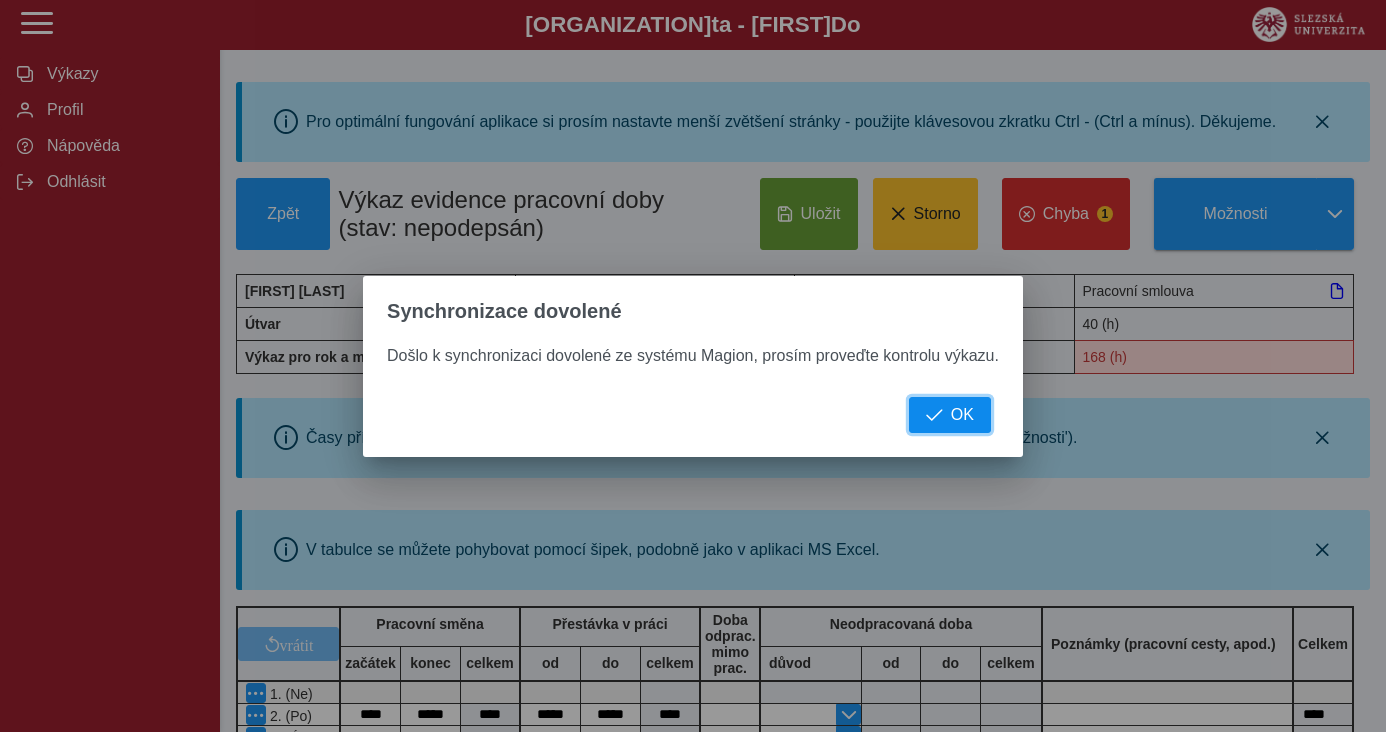 click on "OK" at bounding box center [950, 415] 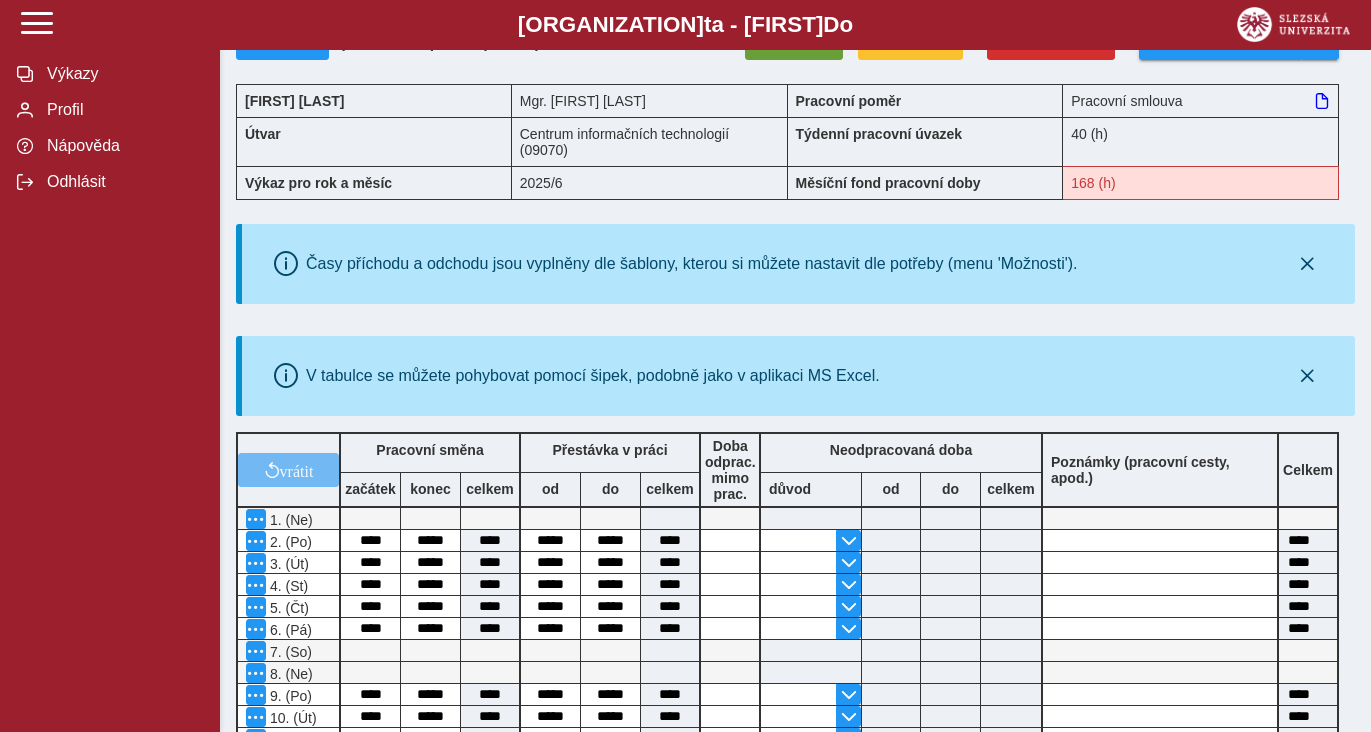 scroll, scrollTop: 700, scrollLeft: 0, axis: vertical 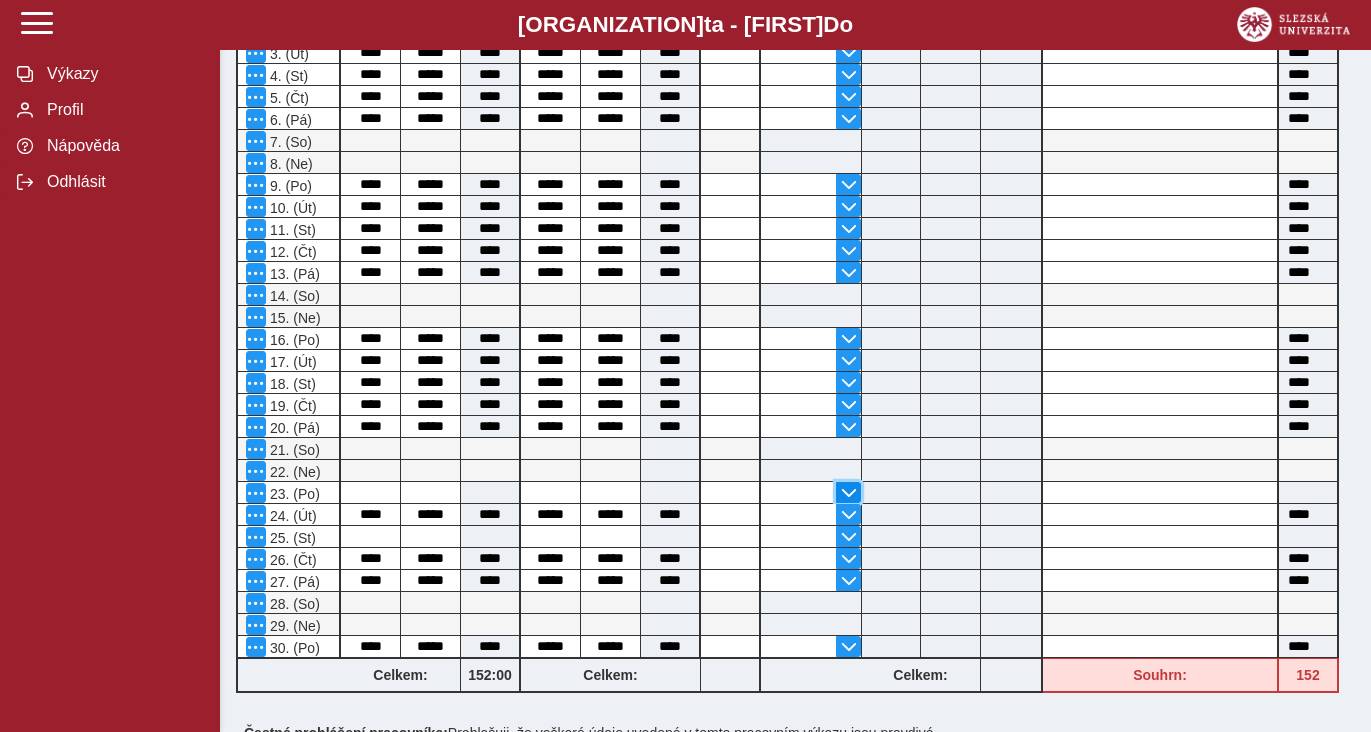 click at bounding box center (849, 31) 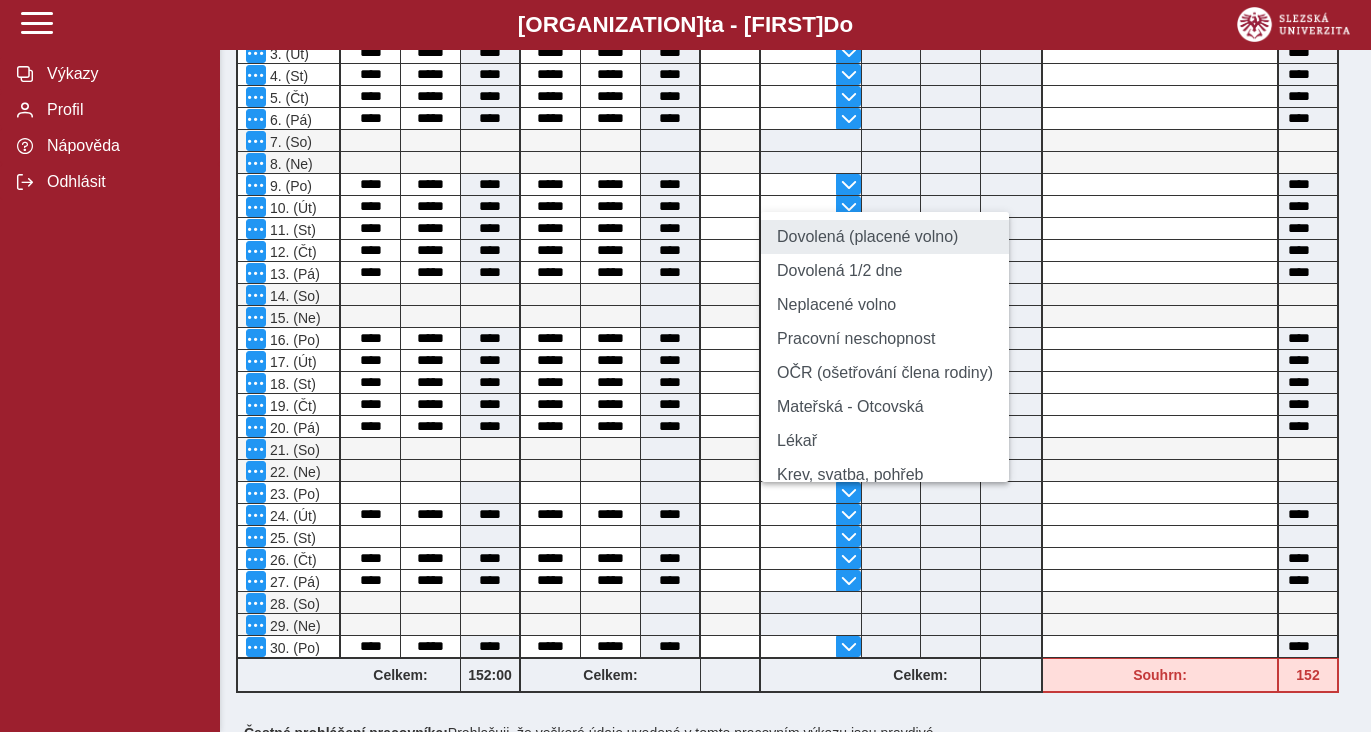 click on "Dovolená (placené volno)" at bounding box center (885, 237) 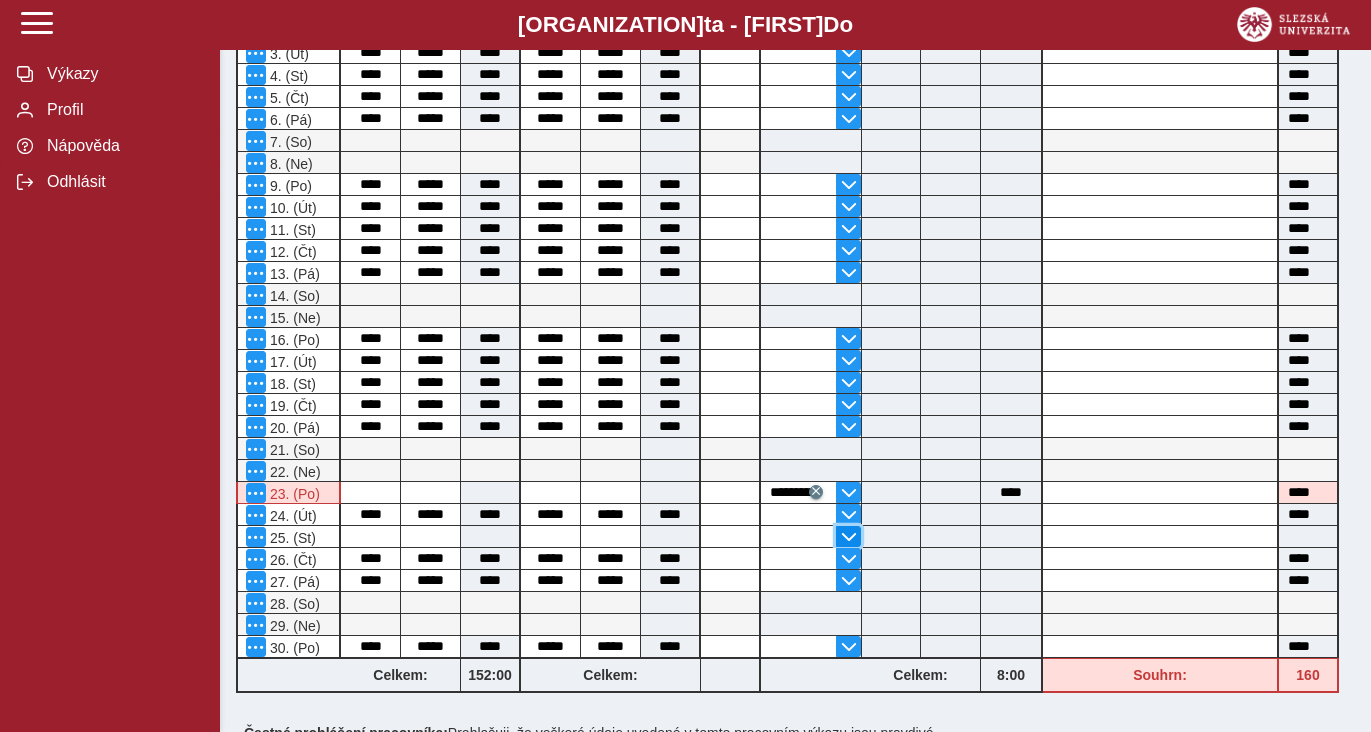 click at bounding box center [849, 31] 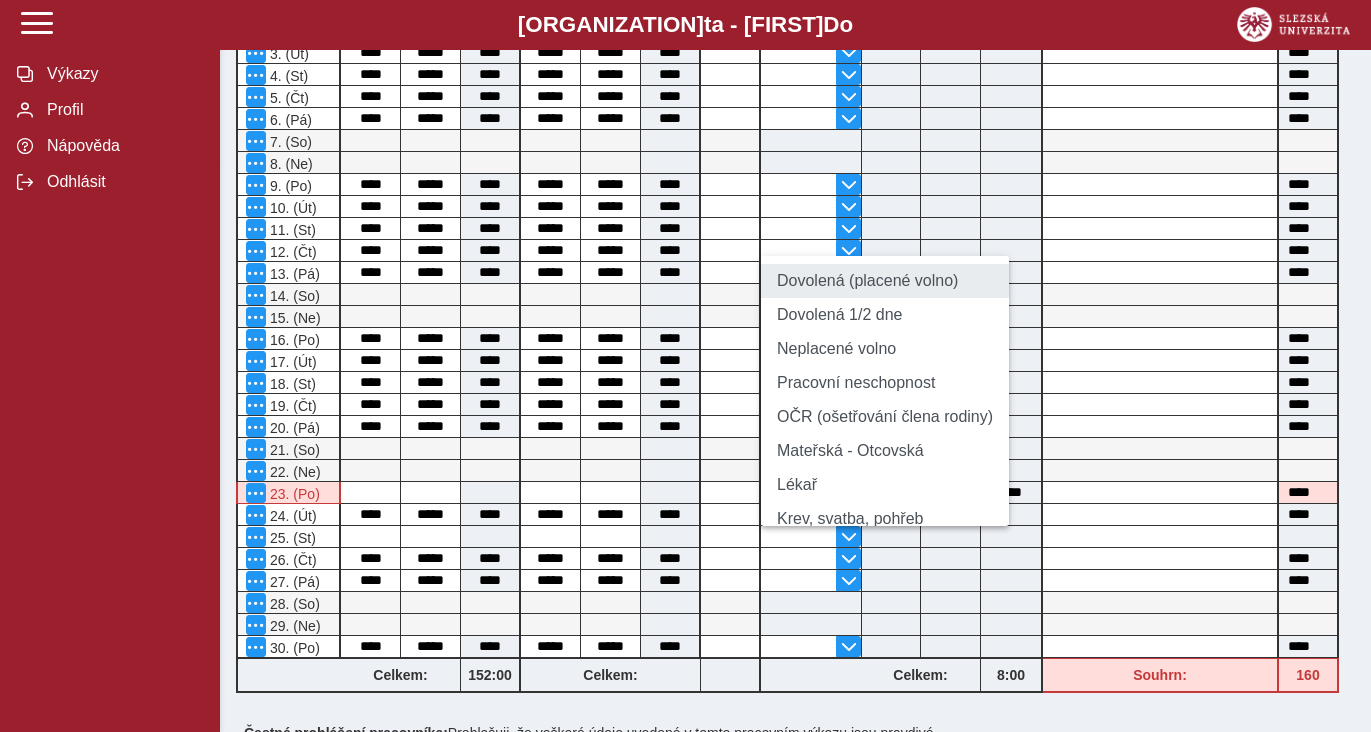 click on "Dovolená (placené volno)" at bounding box center (885, 281) 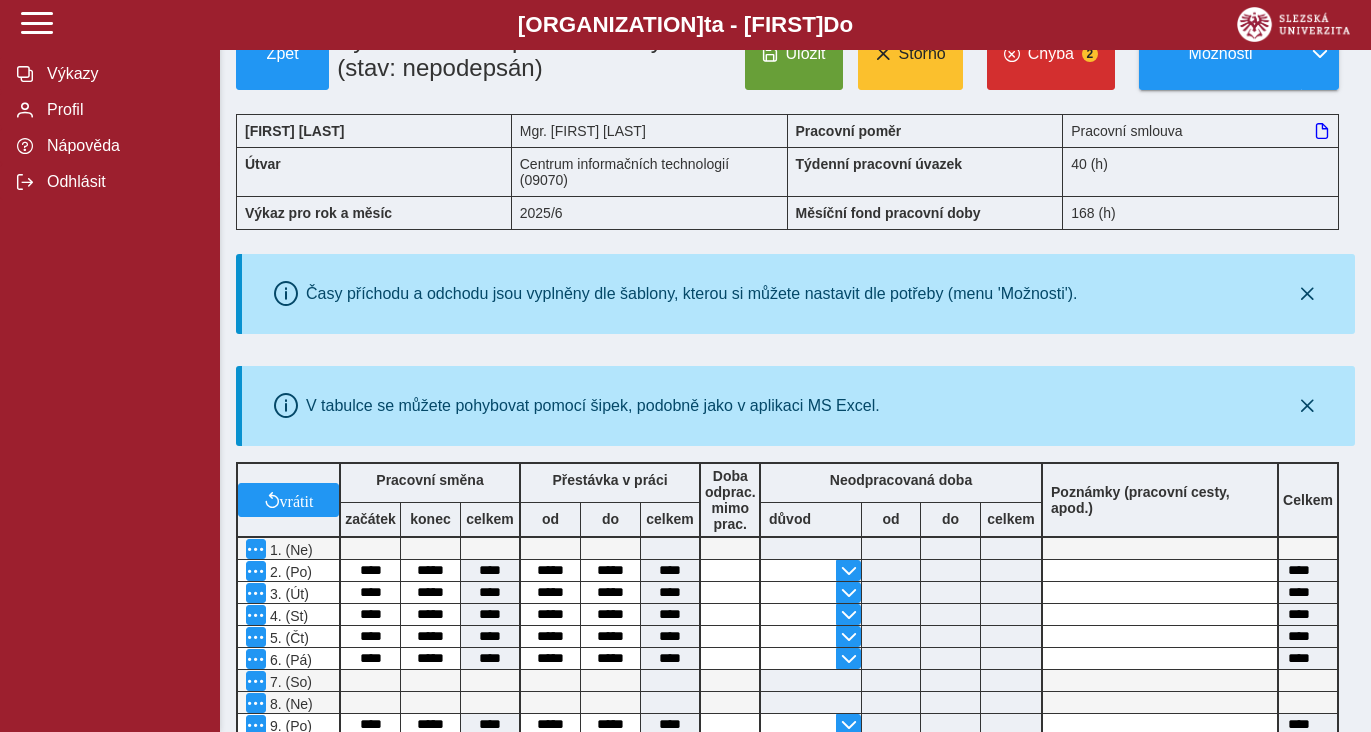 scroll, scrollTop: 0, scrollLeft: 0, axis: both 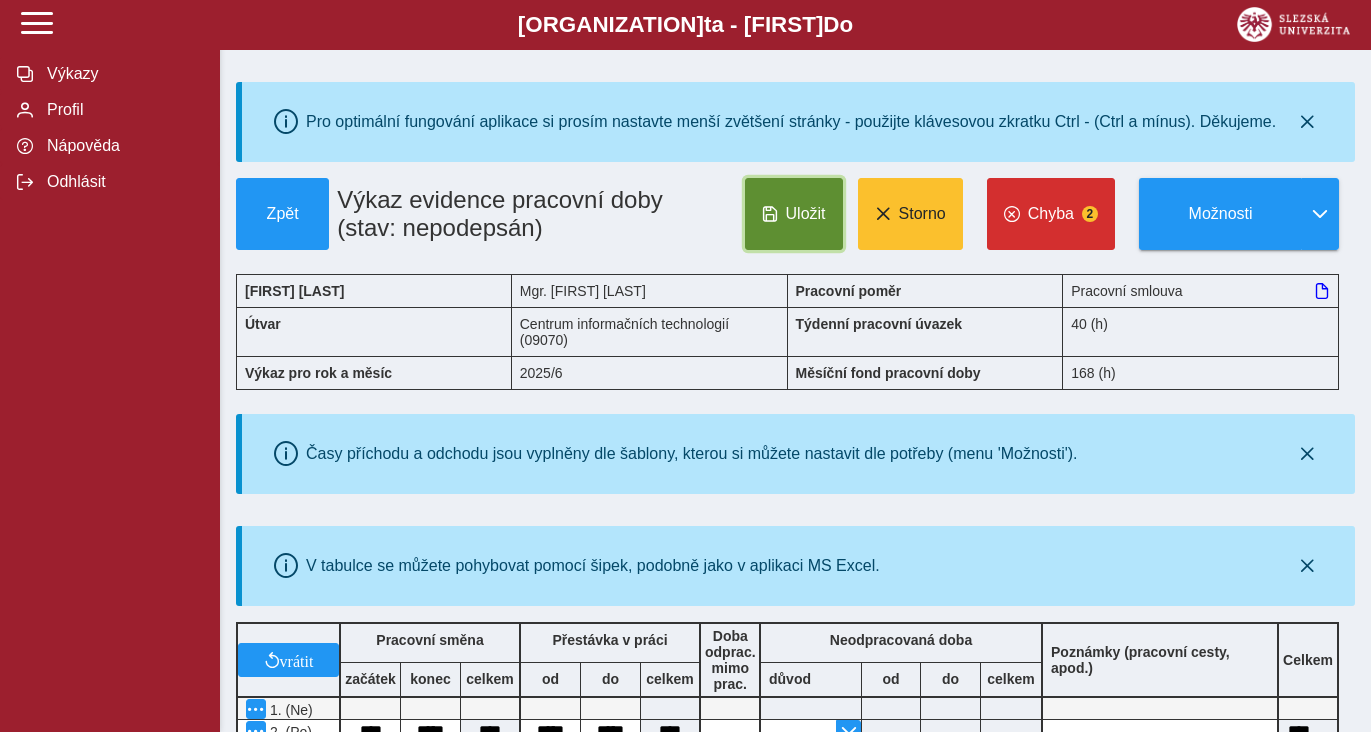 click on "Uložit" at bounding box center [794, 214] 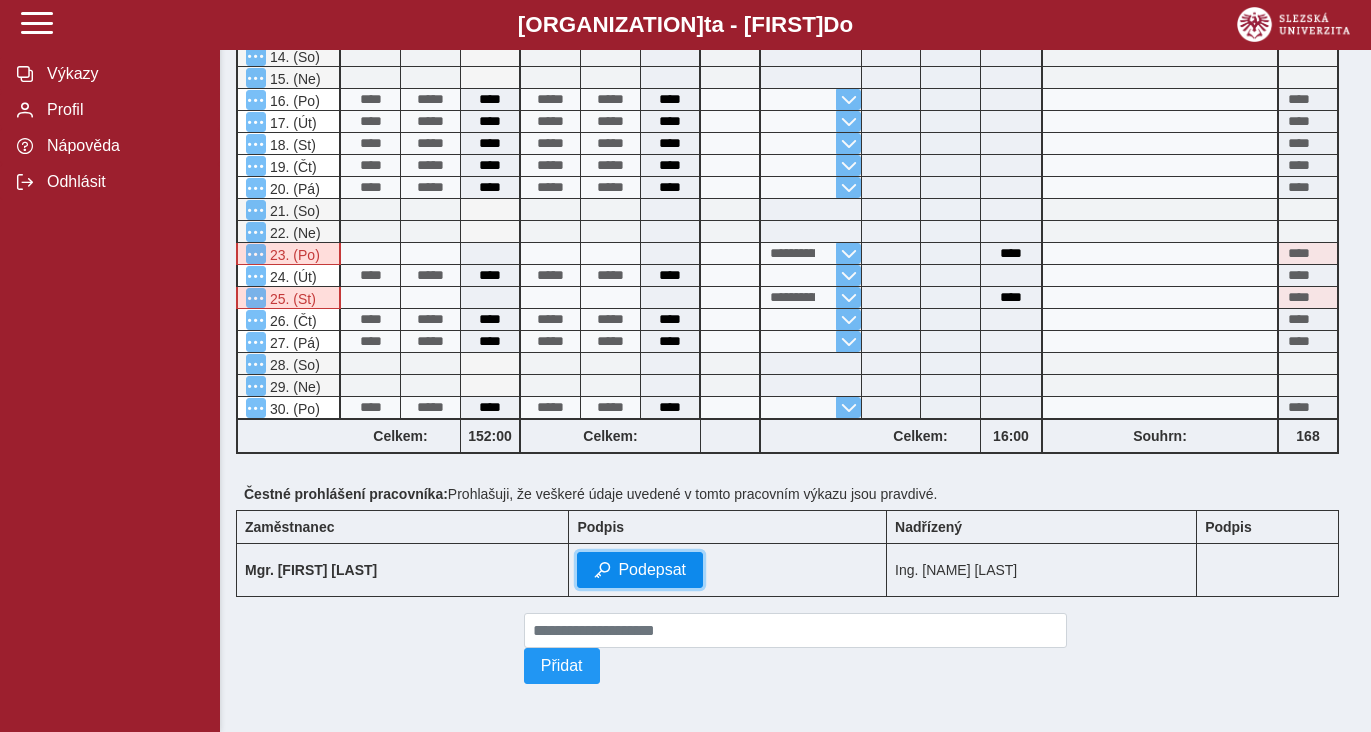 click on "Podepsat" at bounding box center (640, 570) 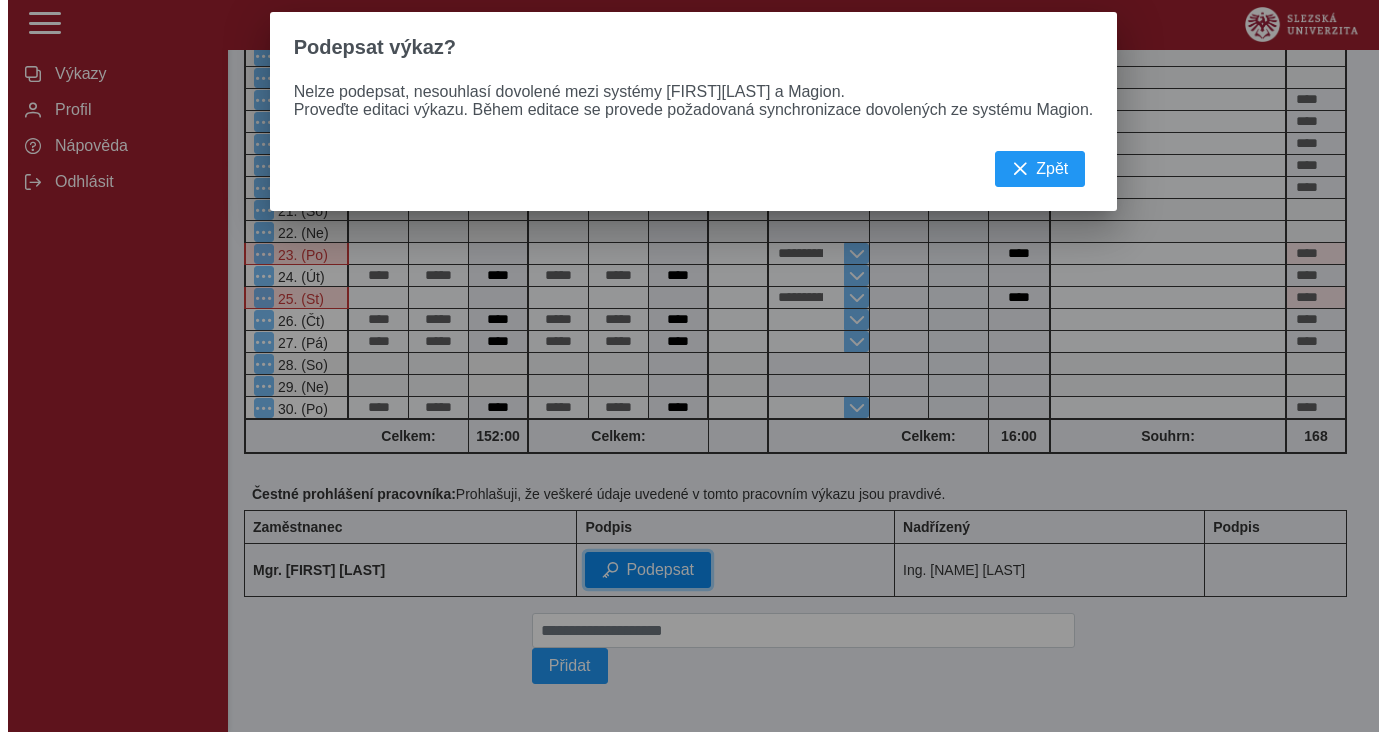 scroll, scrollTop: 933, scrollLeft: 0, axis: vertical 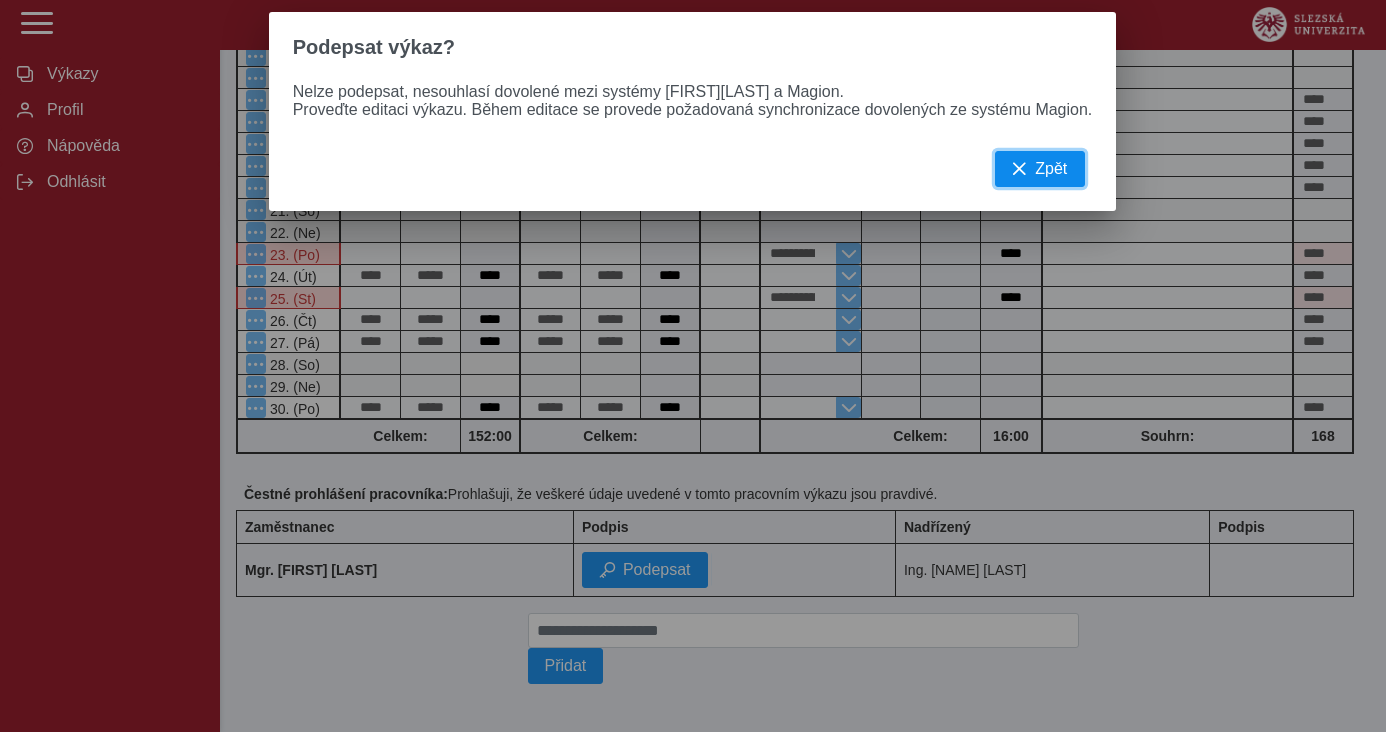 click on "Zpět" at bounding box center [1040, 169] 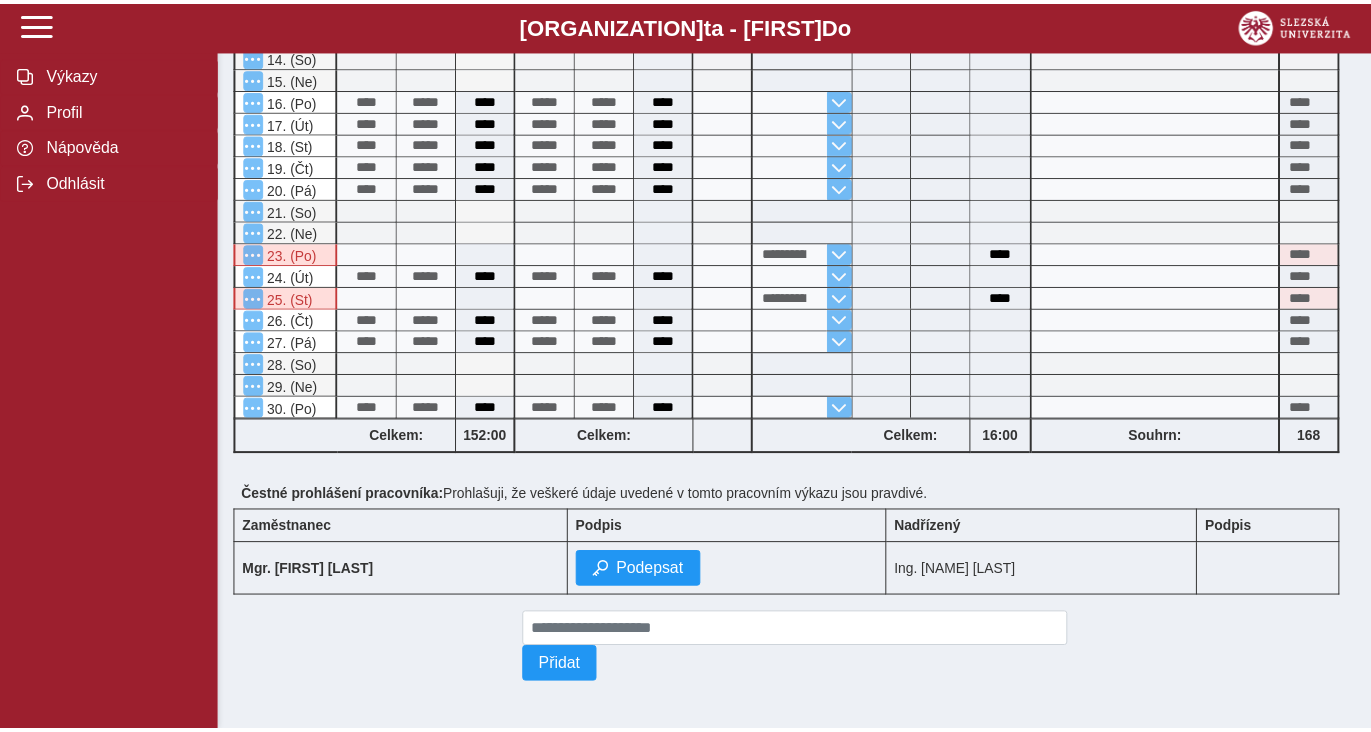 scroll, scrollTop: 960, scrollLeft: 0, axis: vertical 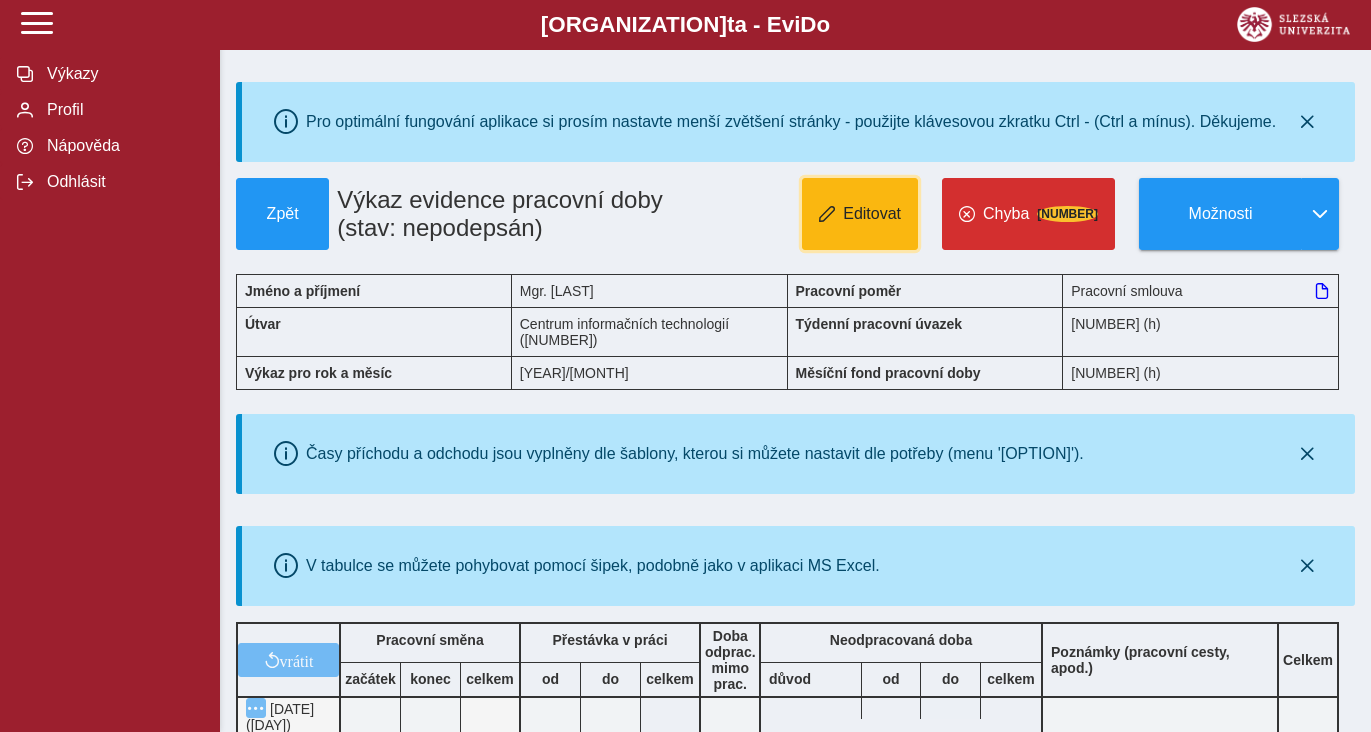 click on "Editovat" at bounding box center (872, 214) 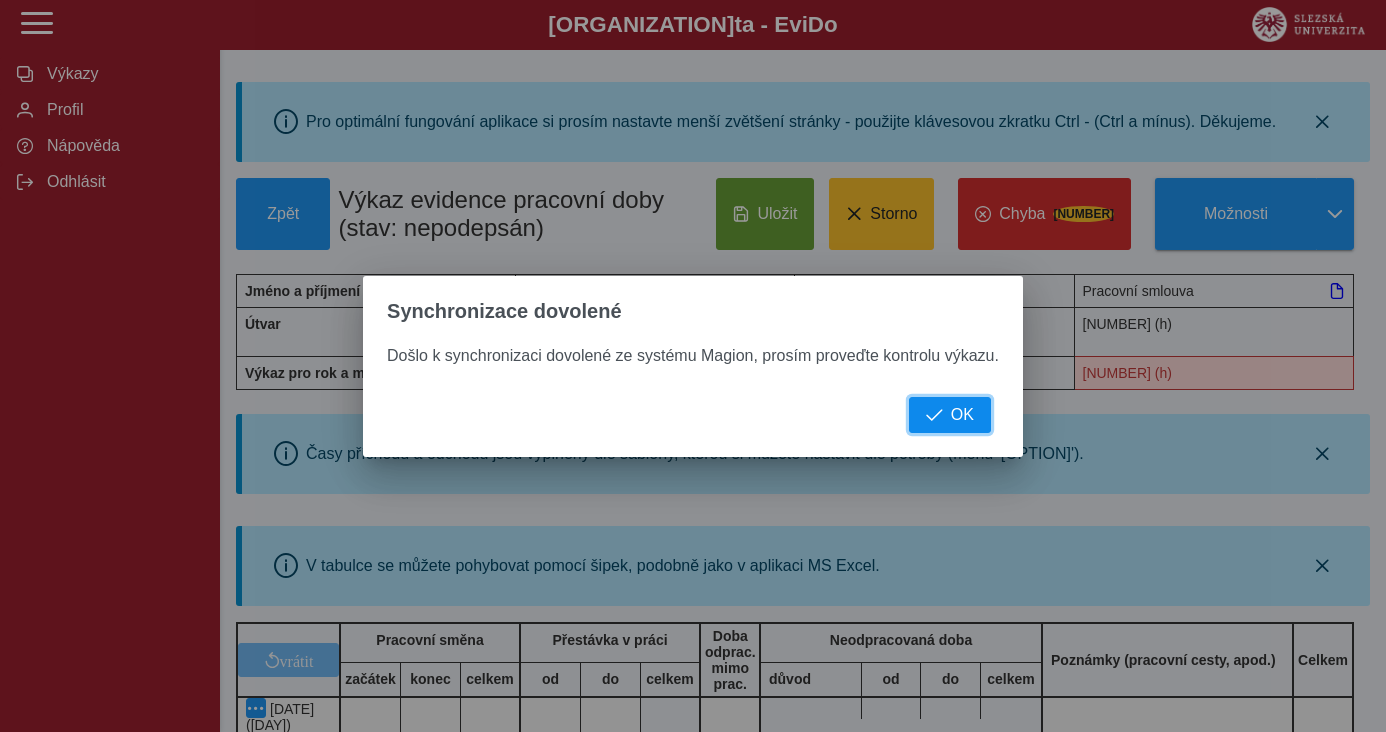 click on "OK" at bounding box center [950, 415] 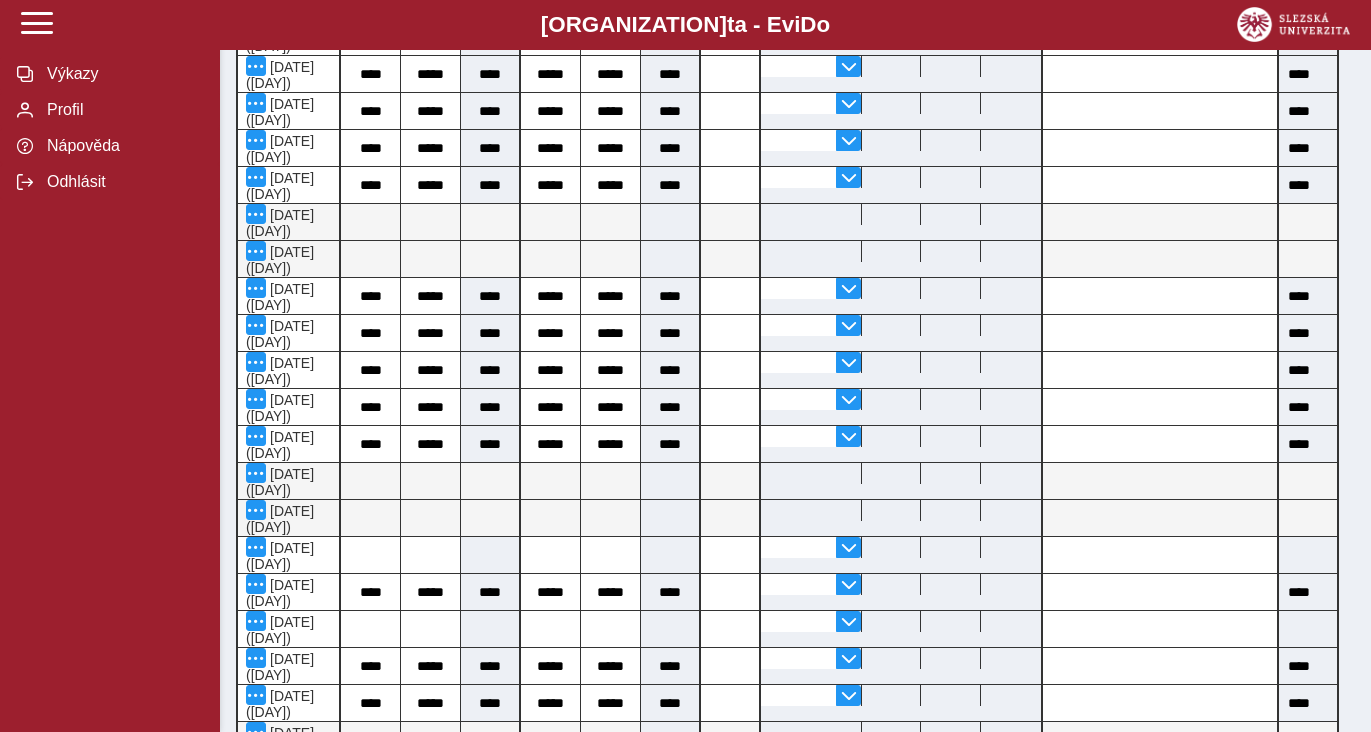 scroll, scrollTop: 196, scrollLeft: 0, axis: vertical 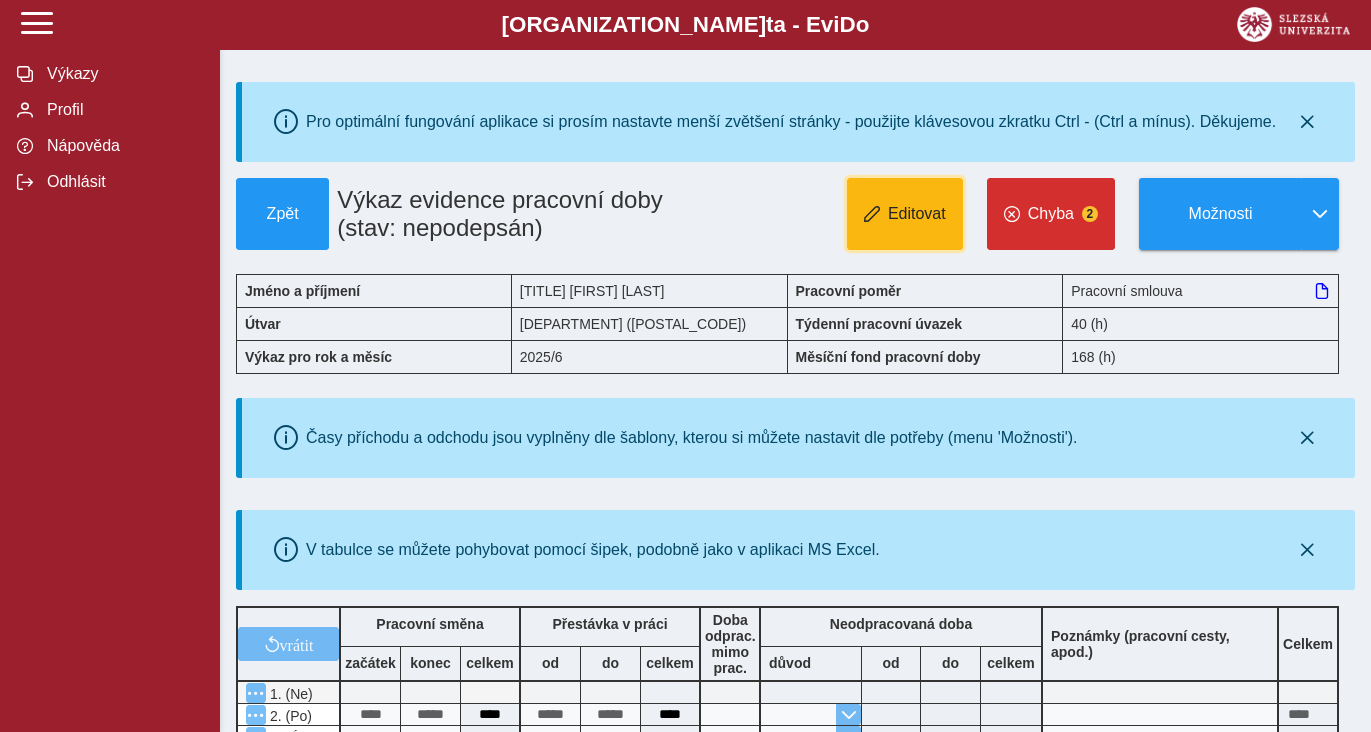 click on "Editovat" at bounding box center (905, 214) 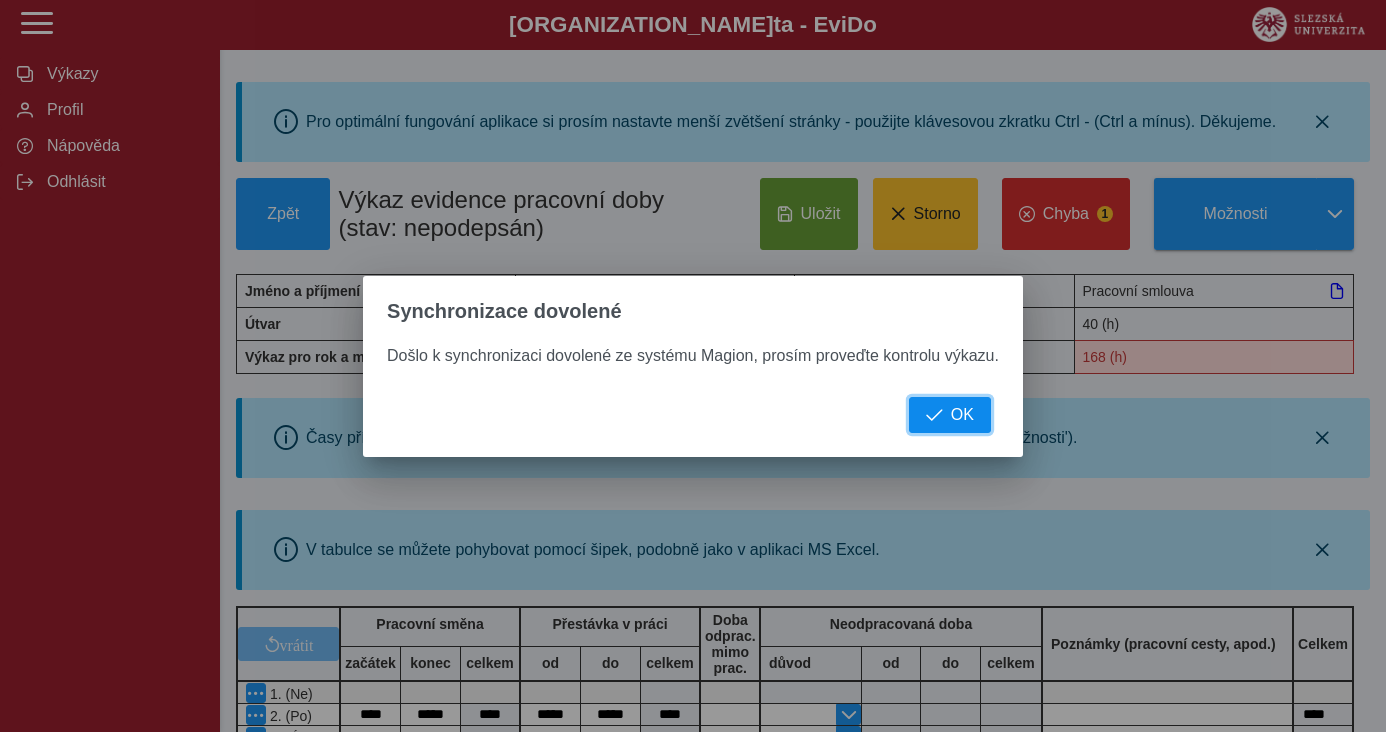 click on "OK" at bounding box center (950, 415) 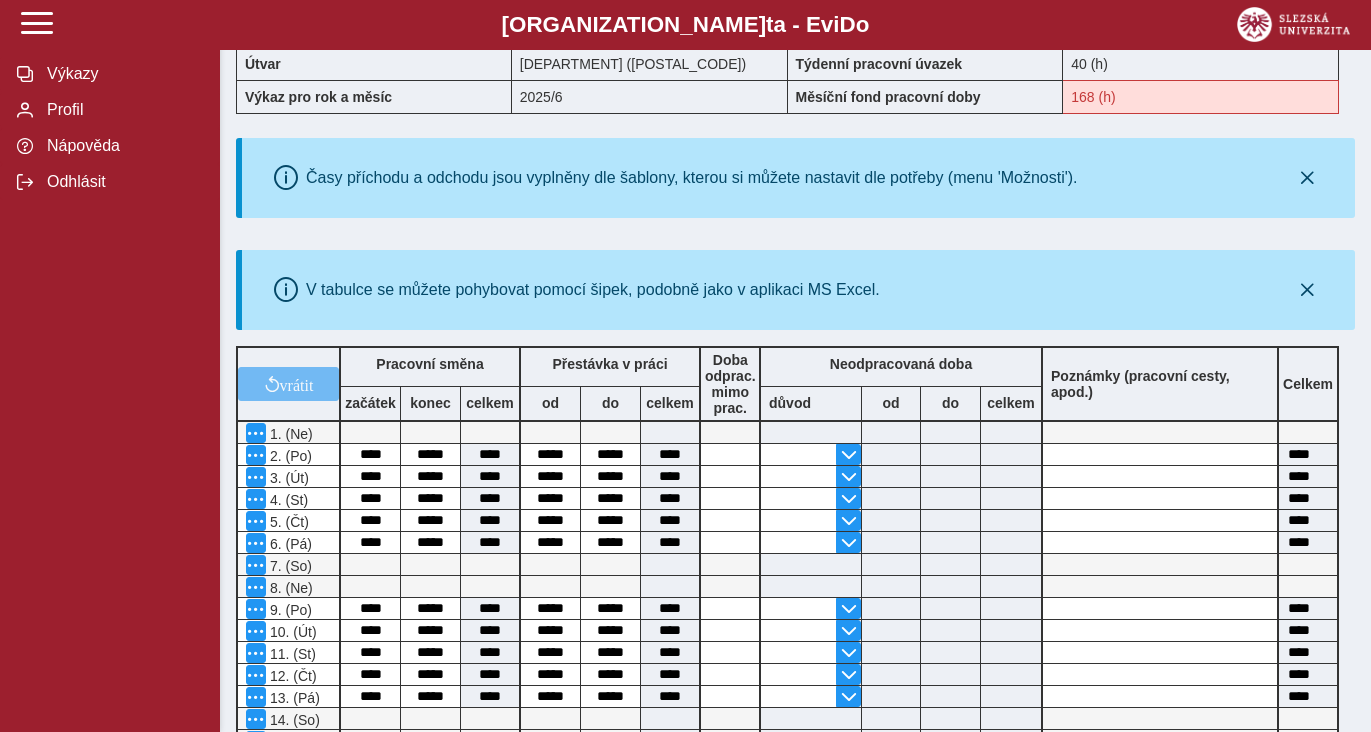 scroll, scrollTop: 660, scrollLeft: 0, axis: vertical 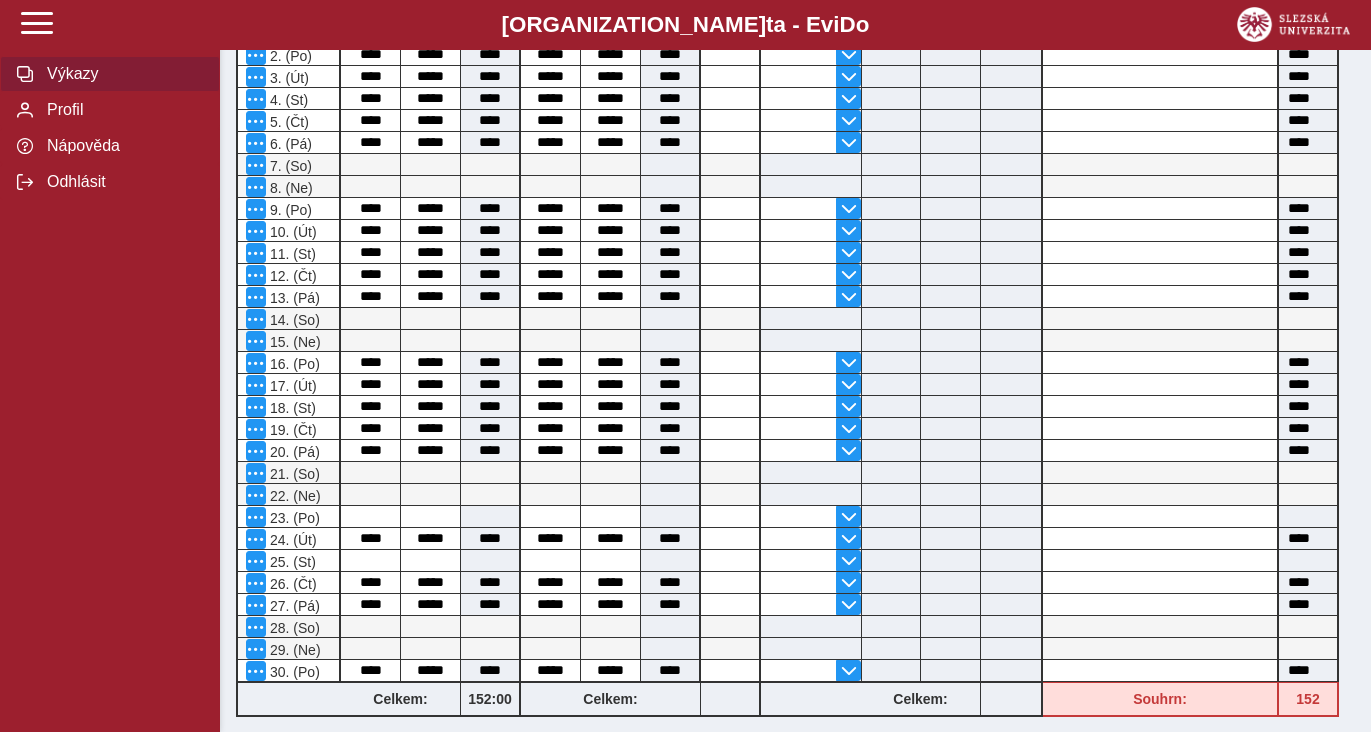 click on "Výkazy" at bounding box center [122, 74] 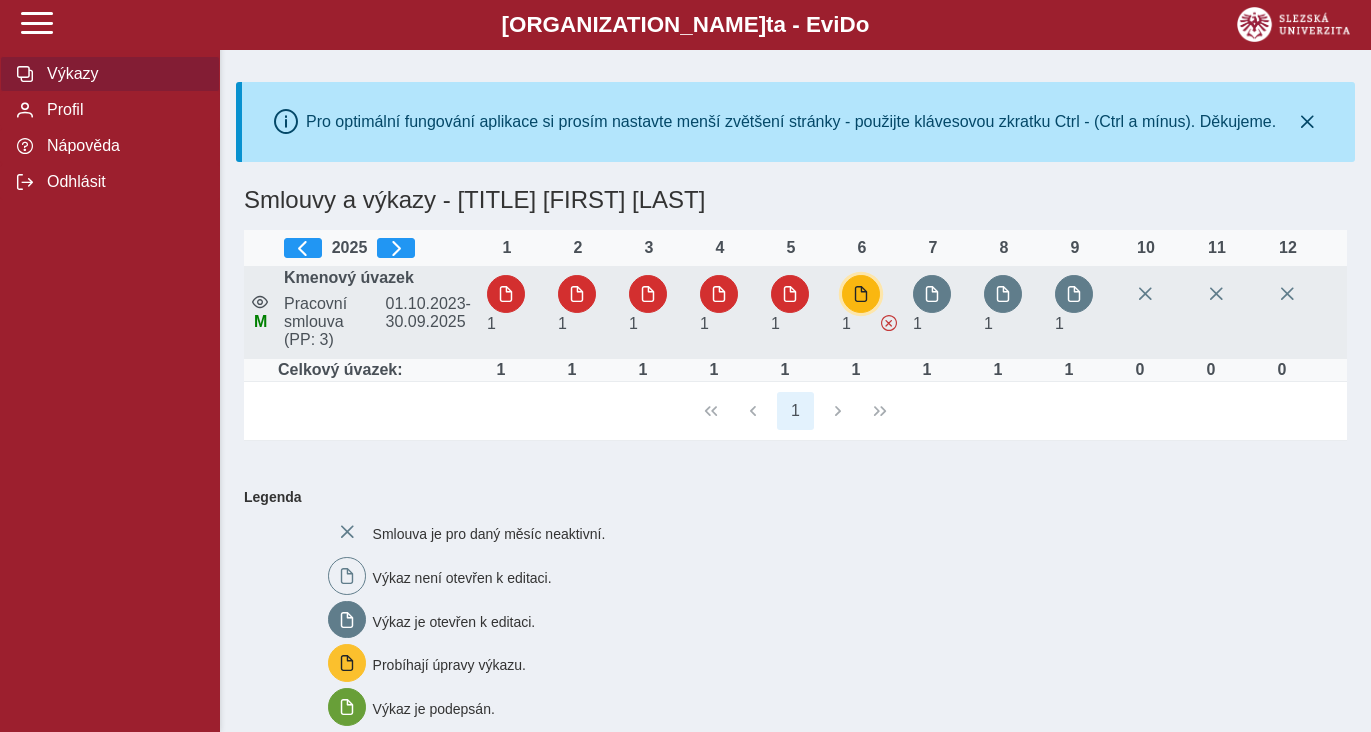 click at bounding box center (861, 294) 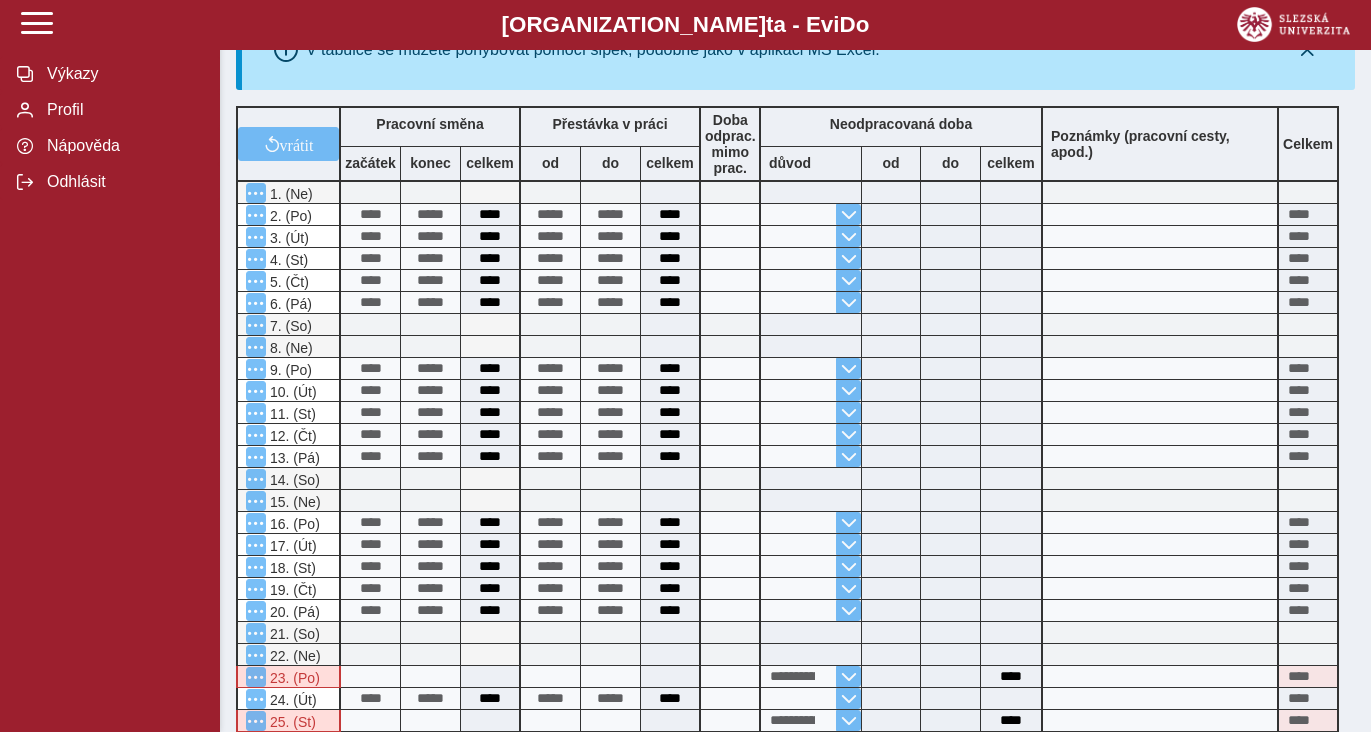 scroll, scrollTop: 800, scrollLeft: 0, axis: vertical 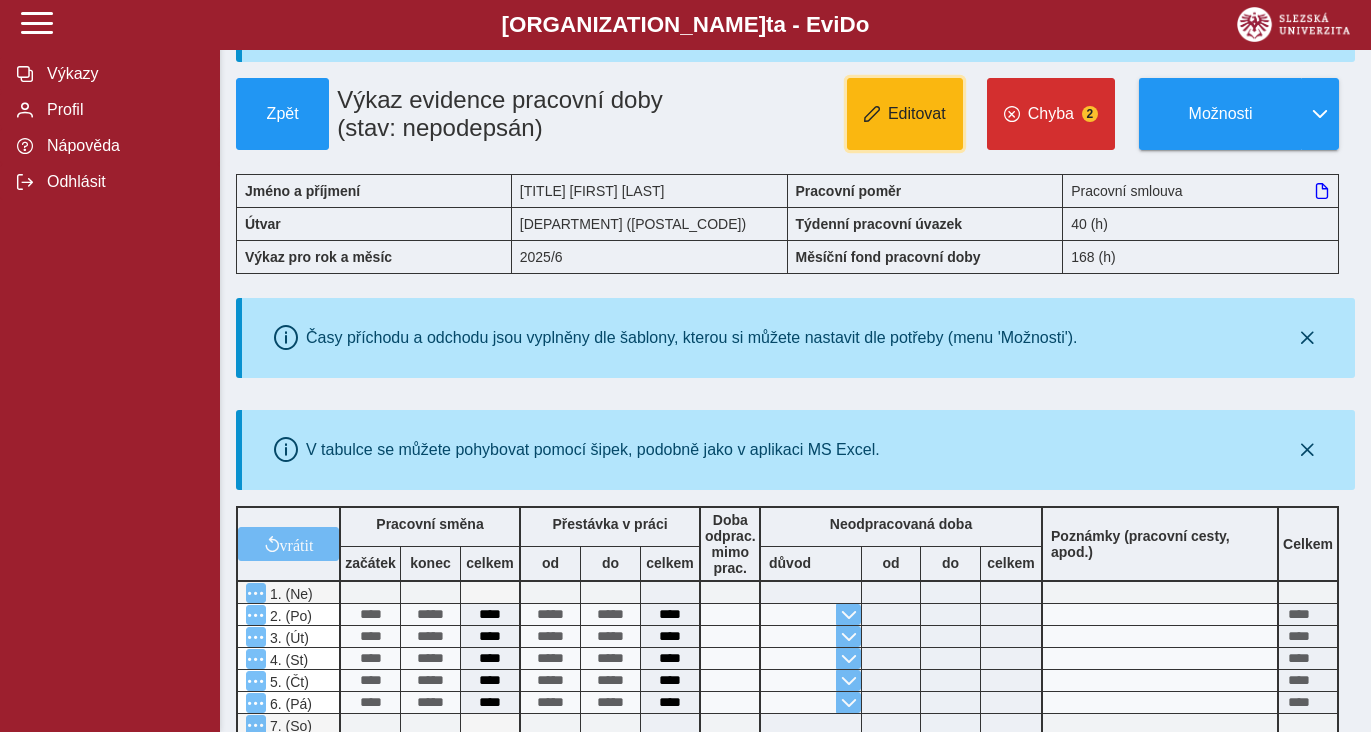 click on "Editovat" at bounding box center [917, 114] 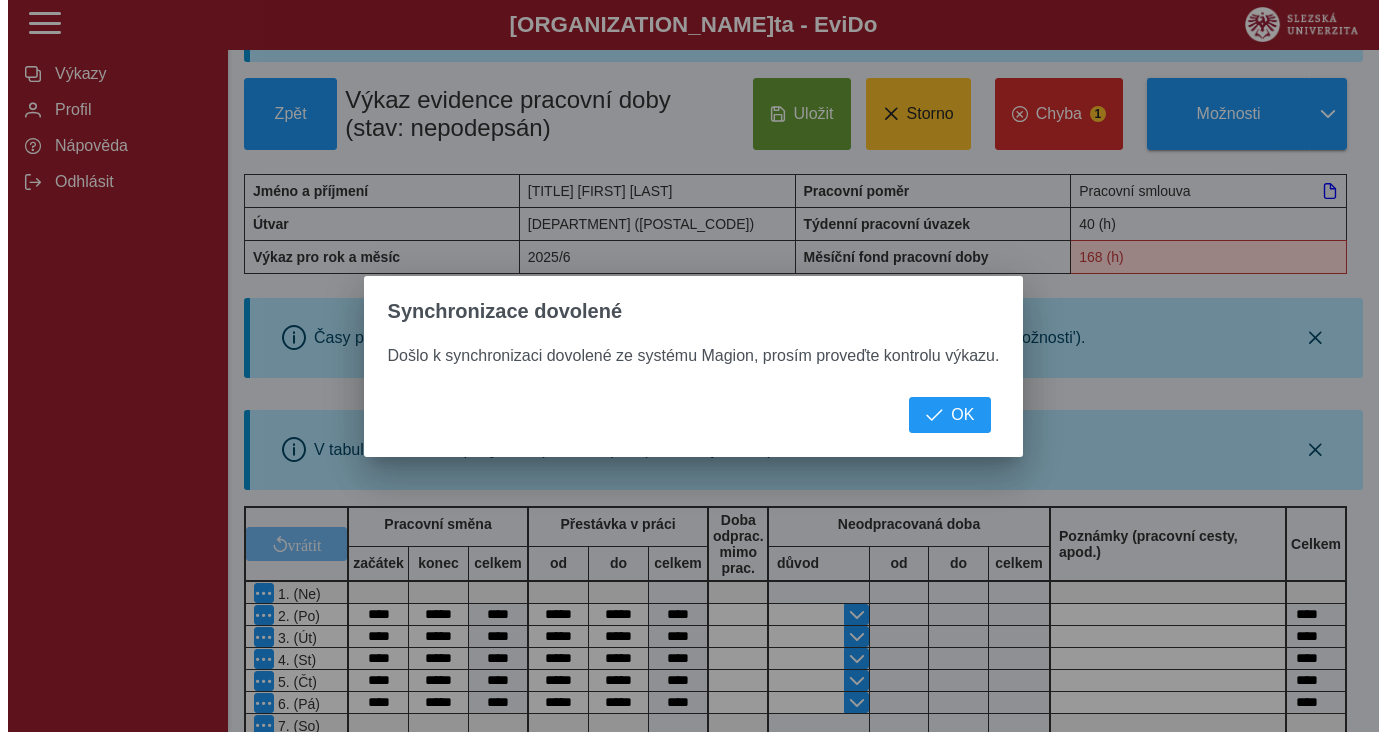 scroll, scrollTop: 94, scrollLeft: 0, axis: vertical 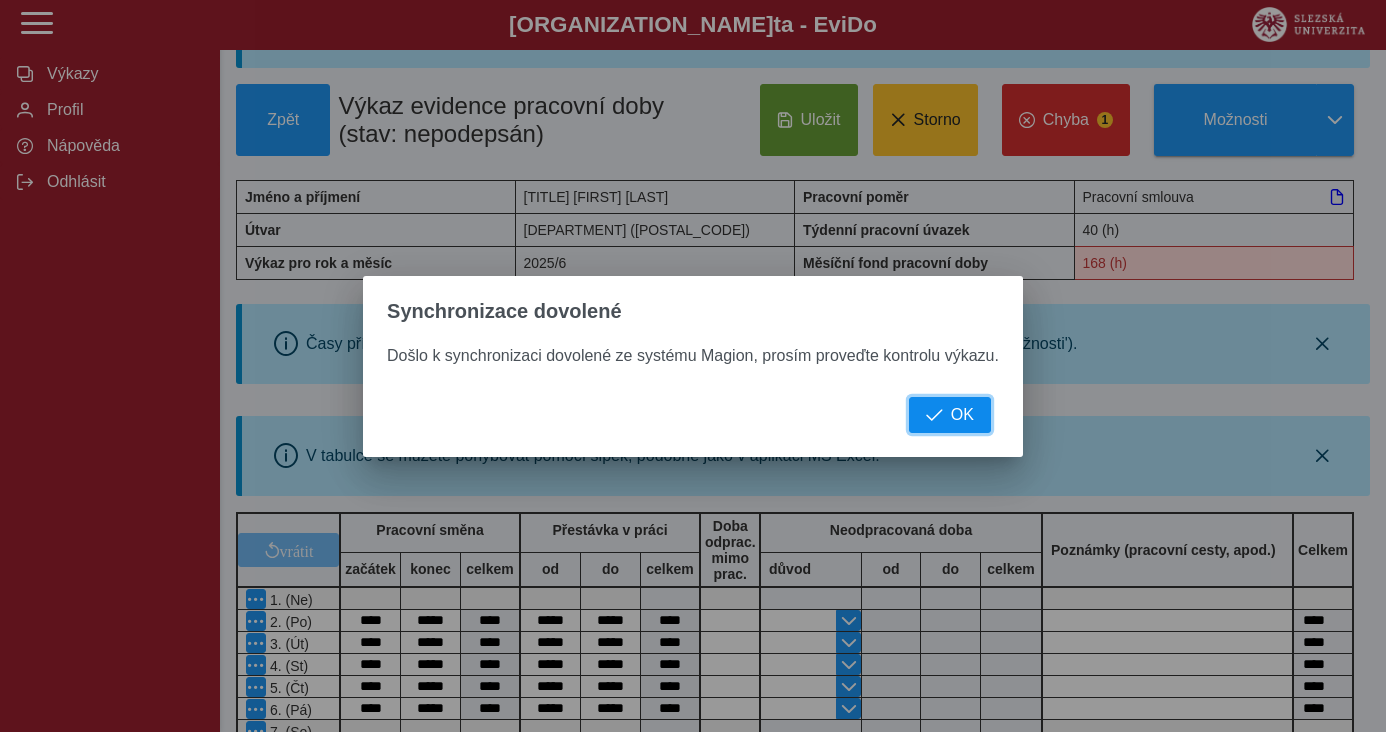 click on "OK" at bounding box center [950, 415] 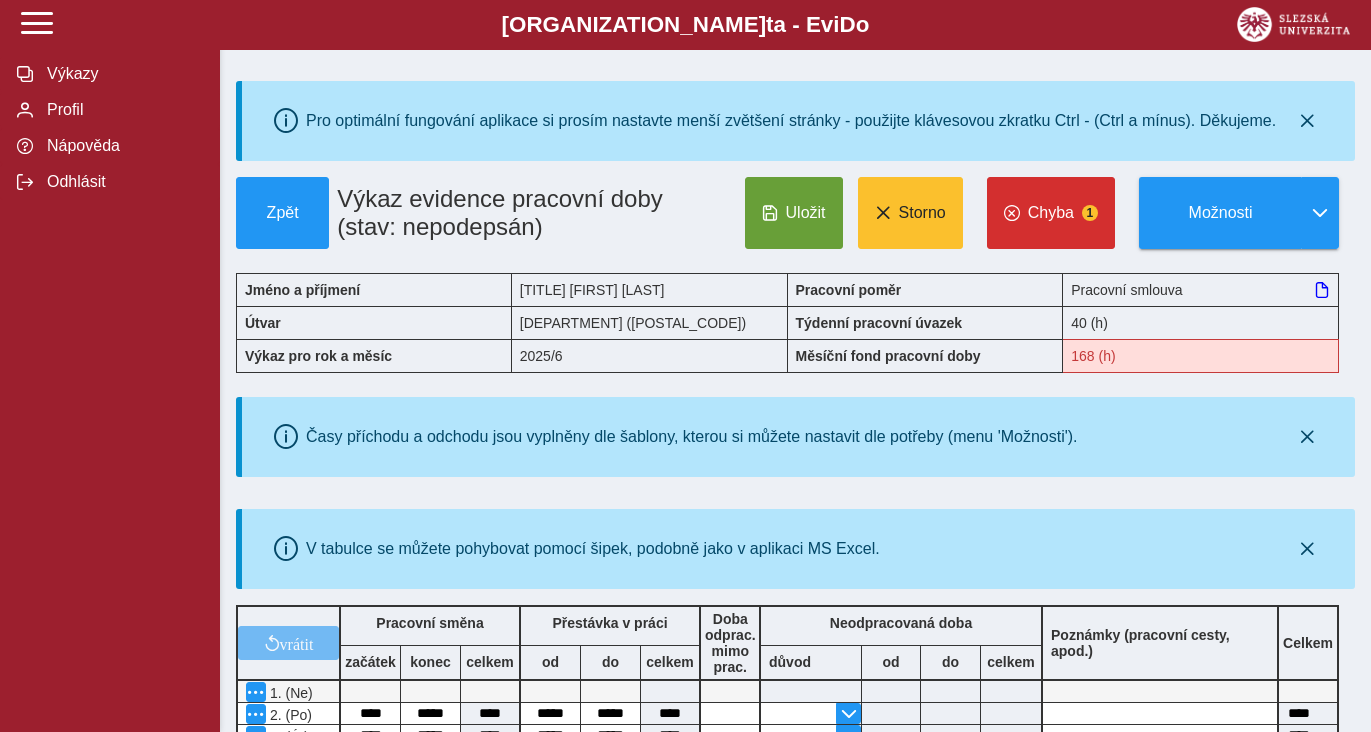 scroll, scrollTop: 0, scrollLeft: 0, axis: both 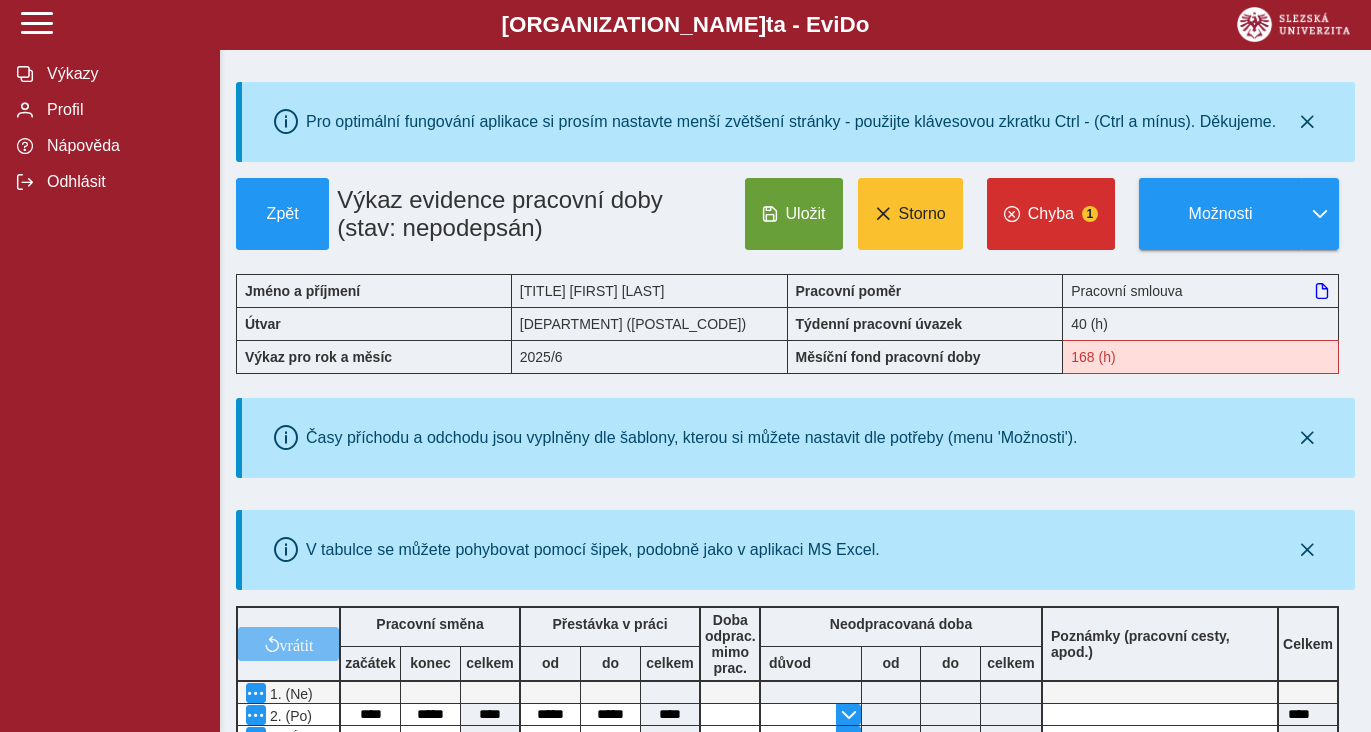 click on "Pro optimální fungování aplikace si prosím nastavte menší zvětšení stránky - použijte klávesovou zkratku Ctrl - (Ctrl a mínus). Děkujeme.  Zpět  Výkaz evidence pracovní doby (stav: nepodepsán)  Uložit Storno Chyba 1 Možnosti   Jméno a příjmení  Mgr. Jiří Knapek  Pracovní poměr  Pracovní smlouva   Útvar  Centrum informačních technologií (09070)  Týdenní pracovní úvazek  40 (h)  Výkaz pro rok a měsíc  2025/6  Měsíční fond pracovní doby  168 (h)   Časy příchodu a odchodu jsou vyplněny dle šablony, kterou si můžete nastavit dle potřeby (menu 'Možnosti').   V tabulce se můžete pohybovat pomocí šipek, podobně jako v aplikaci MS Excel.  vrátit Pracovní směna začátek konec celkem Přestávka v práci od do celkem Doba odprac. mimo prac. Neodpracovaná doba důvod od do celkem Poznámky (pracovní cesty, apod.) Celkem    1. (Ne)     2. (Po)  **** ***** **** ***** ***** ****   ****    3. (Út)  **** ***** **** ***** ***** ****   ****    4. (St)" at bounding box center [795, 827] 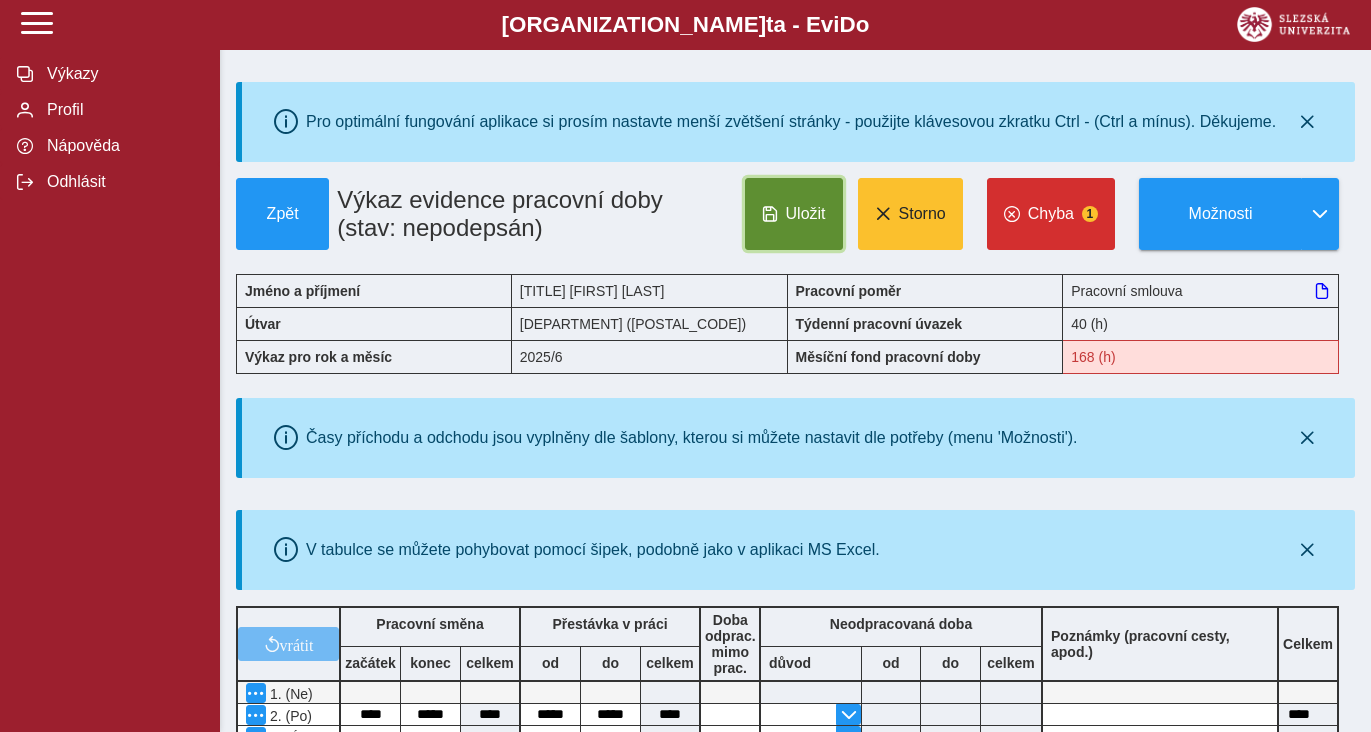 click on "Uložit" at bounding box center (806, 214) 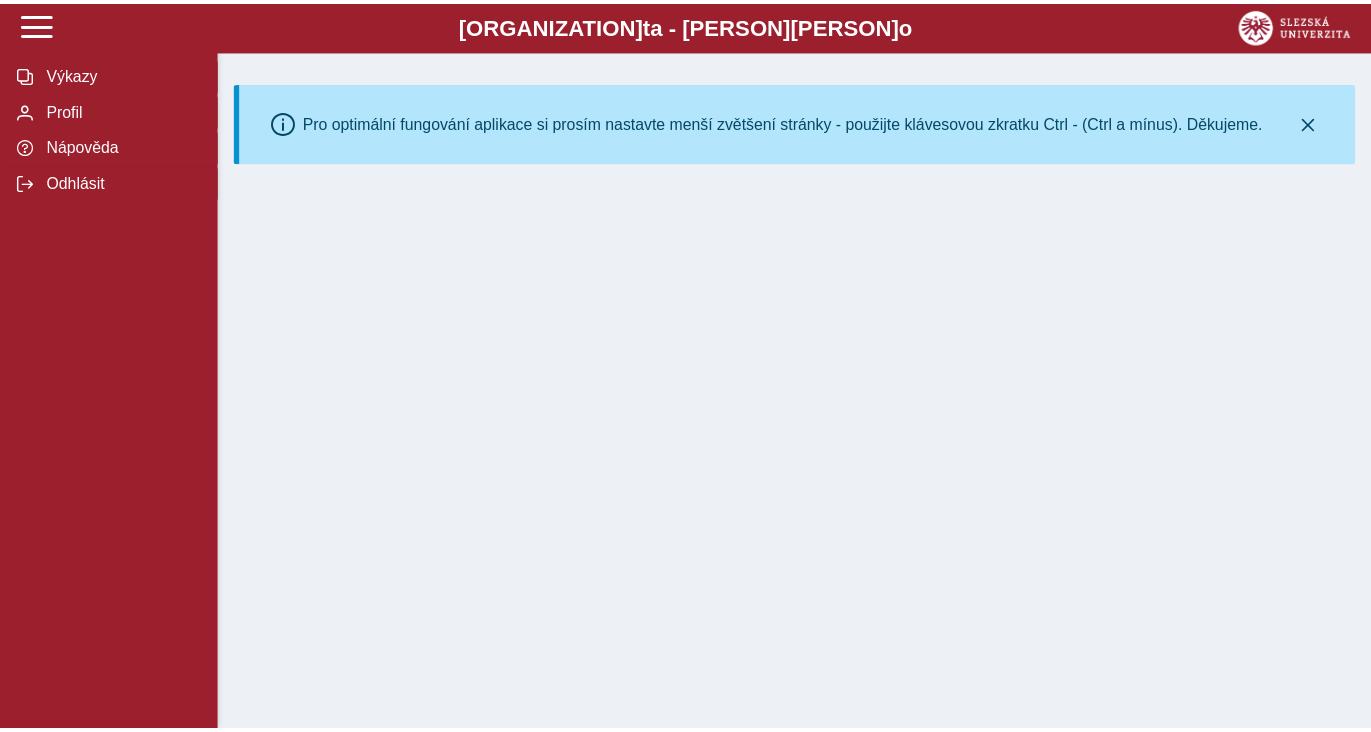 scroll, scrollTop: 0, scrollLeft: 0, axis: both 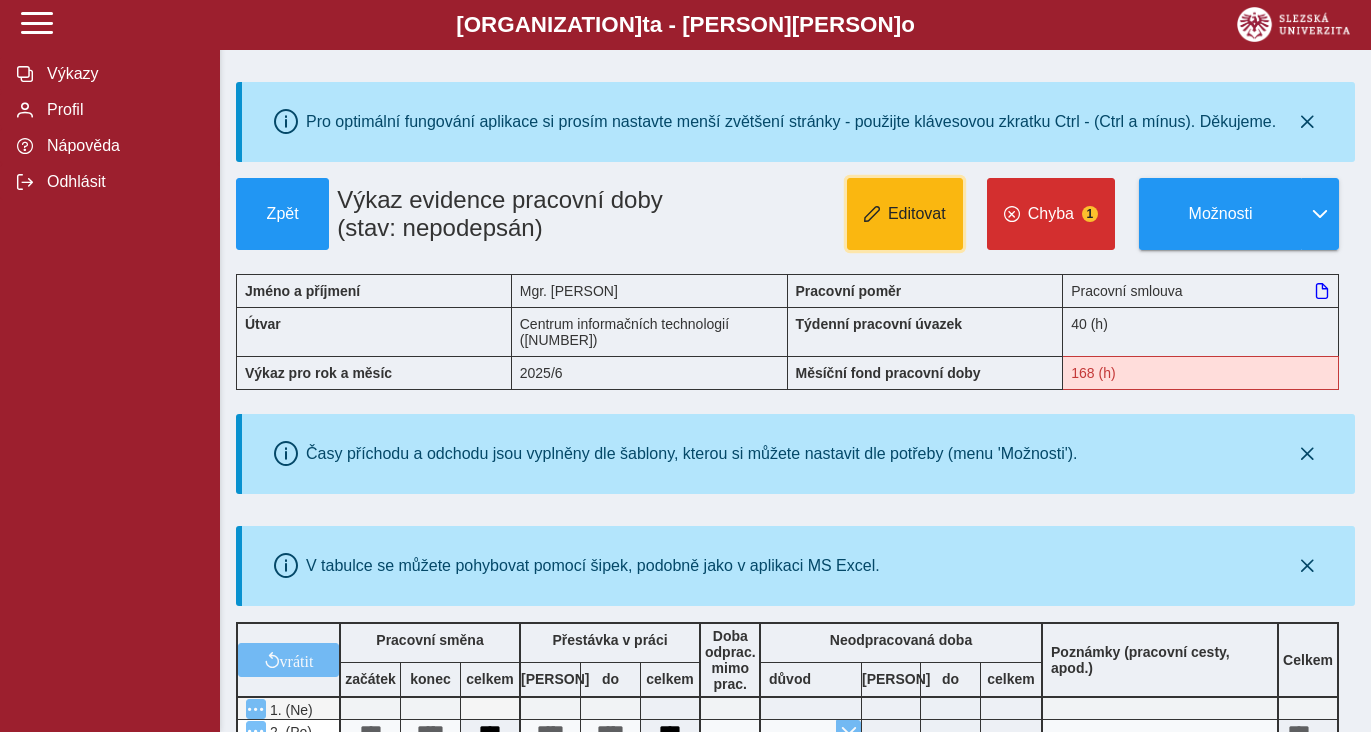 click at bounding box center [872, 214] 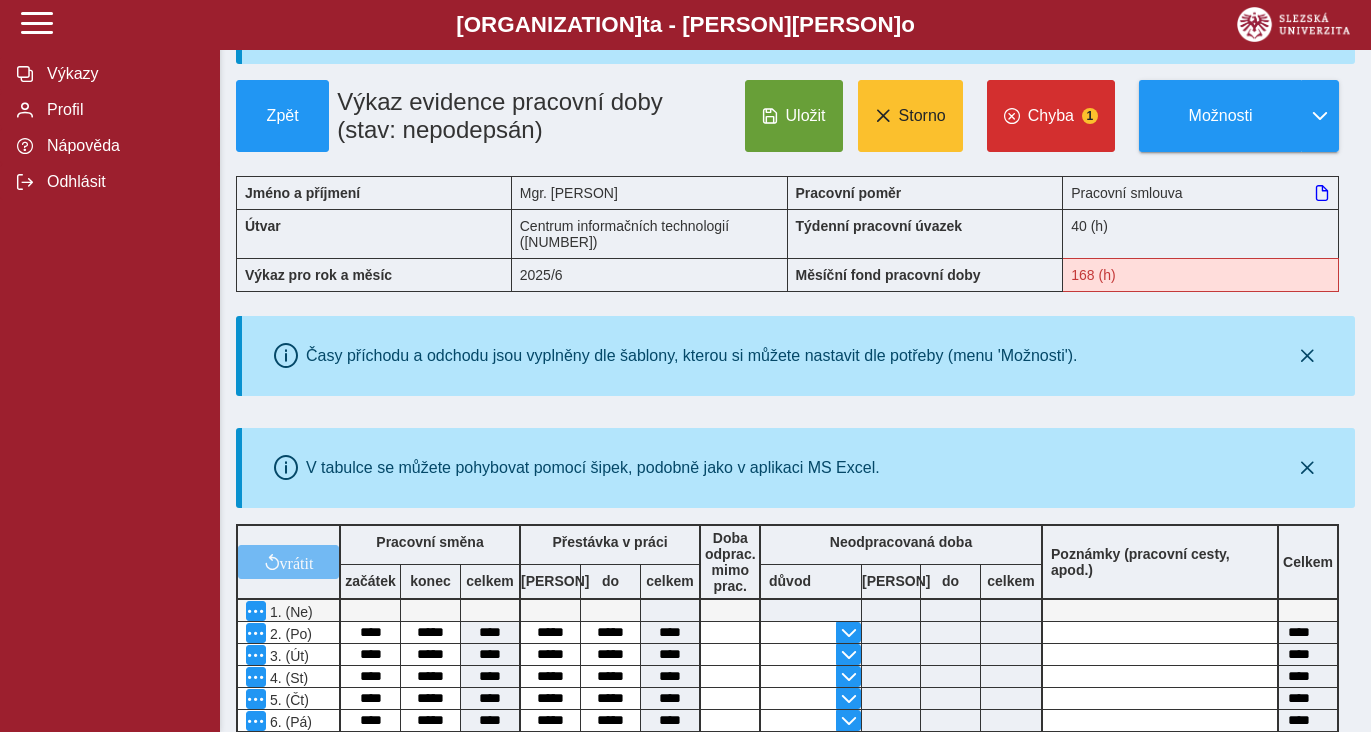 scroll, scrollTop: 0, scrollLeft: 0, axis: both 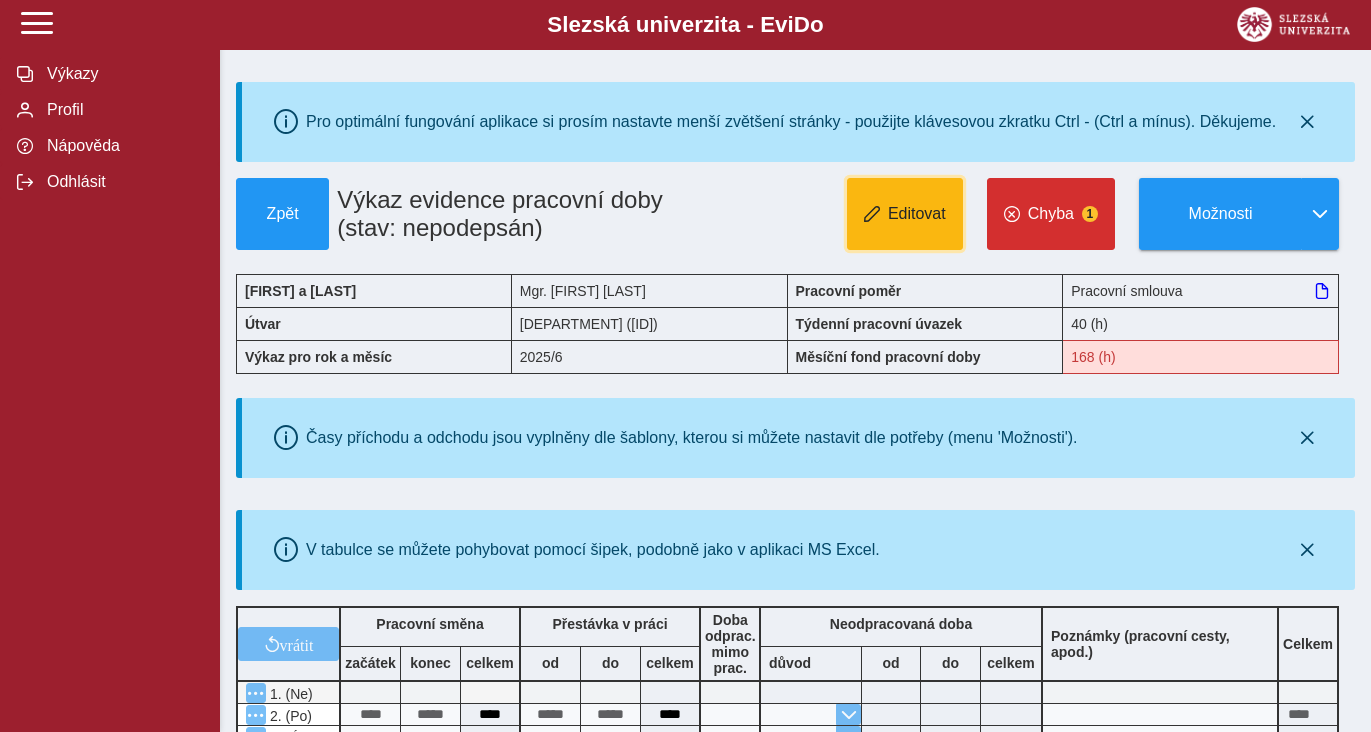 click on "Editovat" at bounding box center [917, 214] 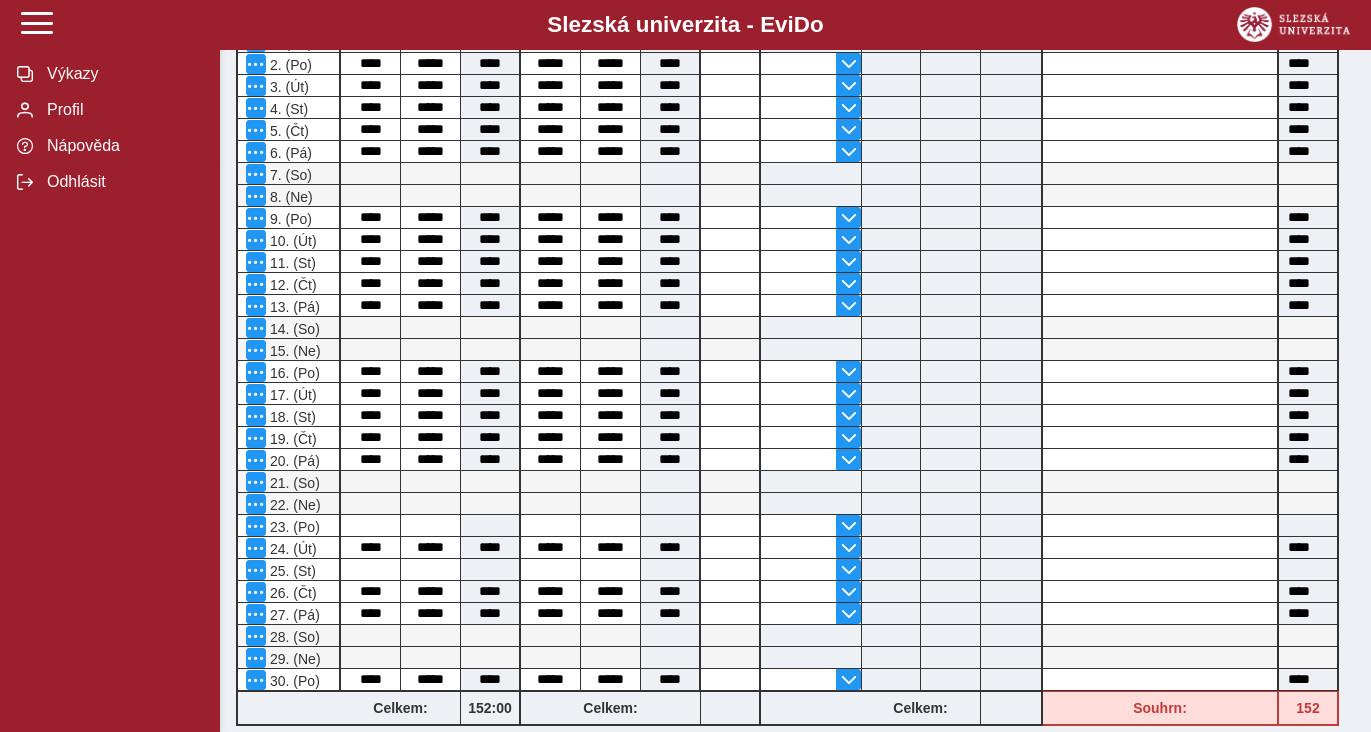scroll, scrollTop: 700, scrollLeft: 0, axis: vertical 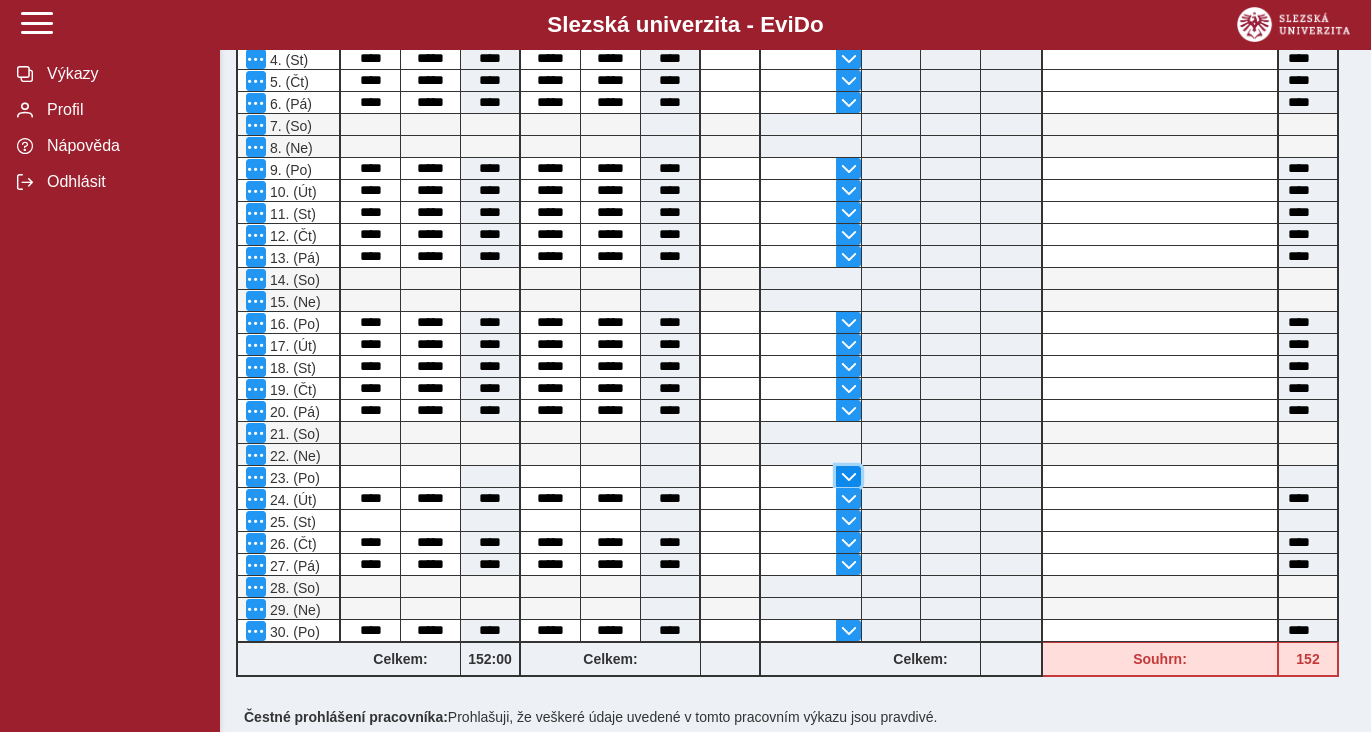 click at bounding box center (849, 15) 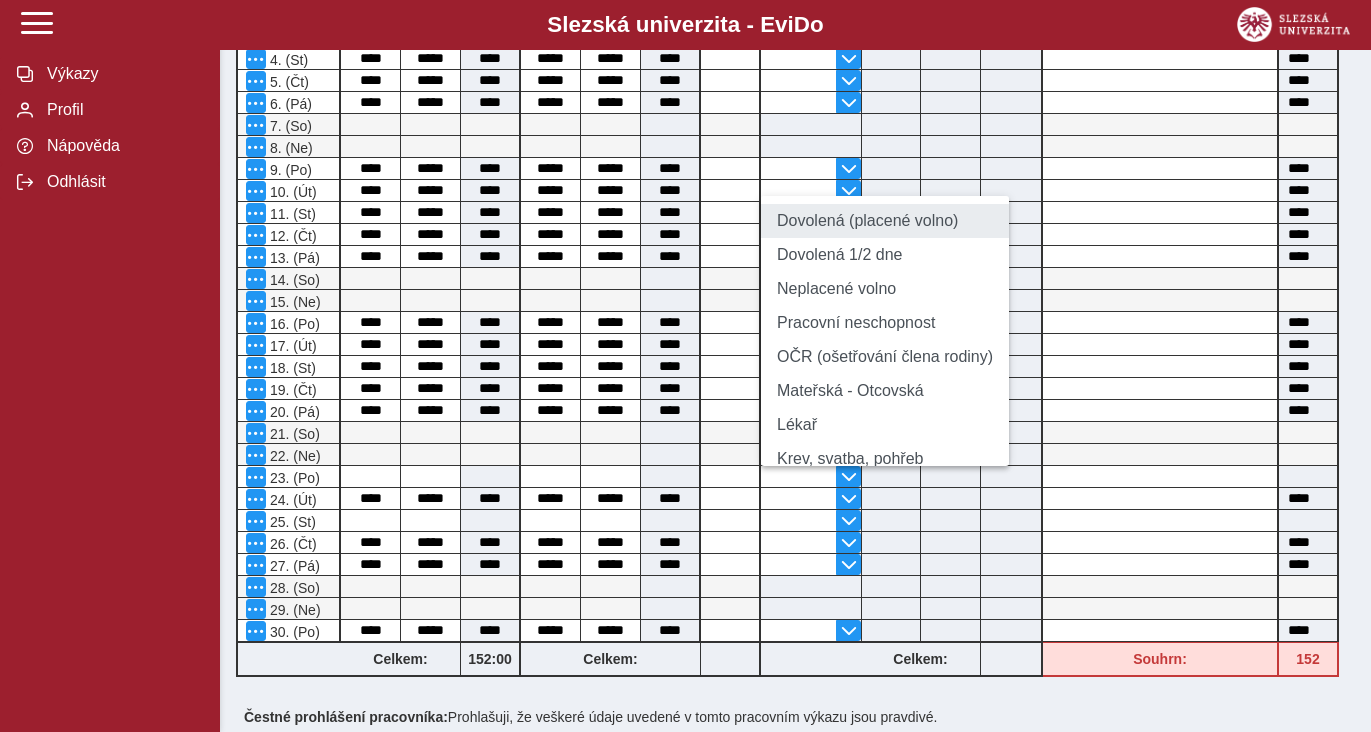 click on "Dovolená (placené volno)" at bounding box center [885, 221] 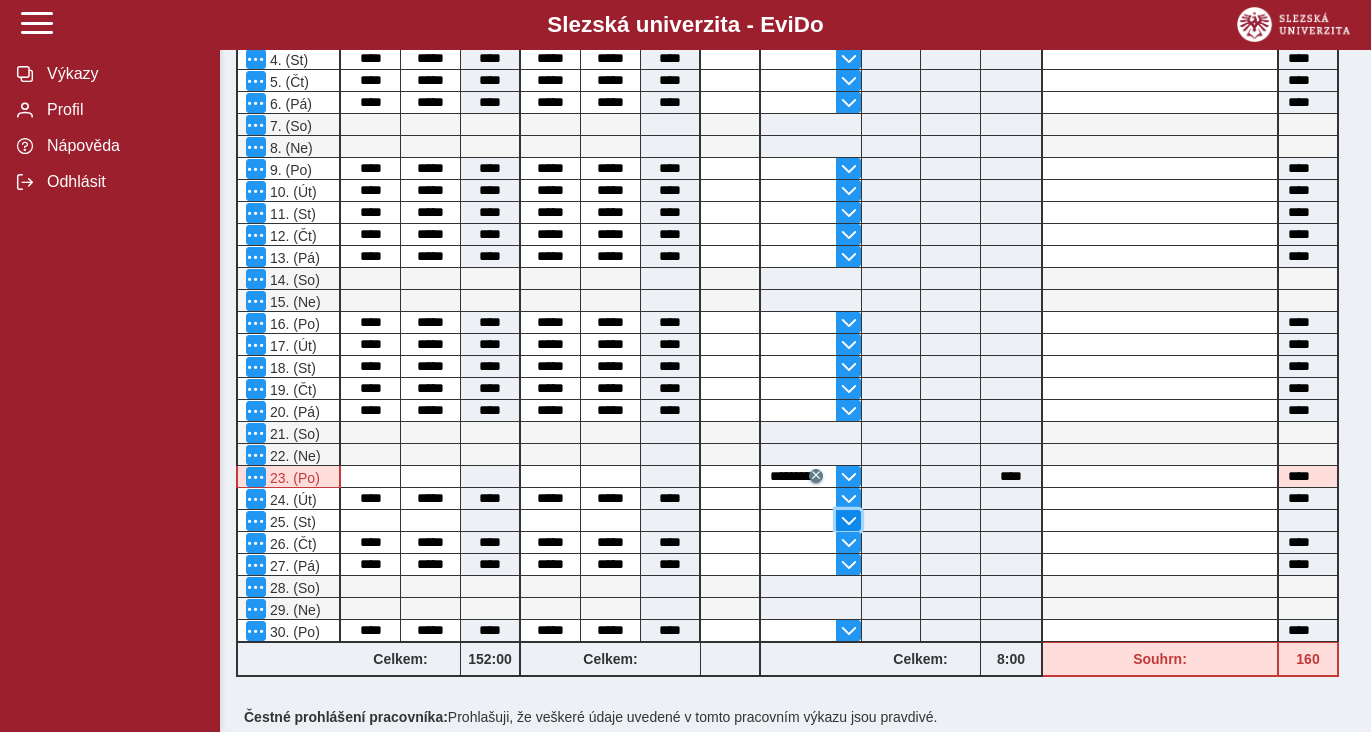 click at bounding box center [849, 15] 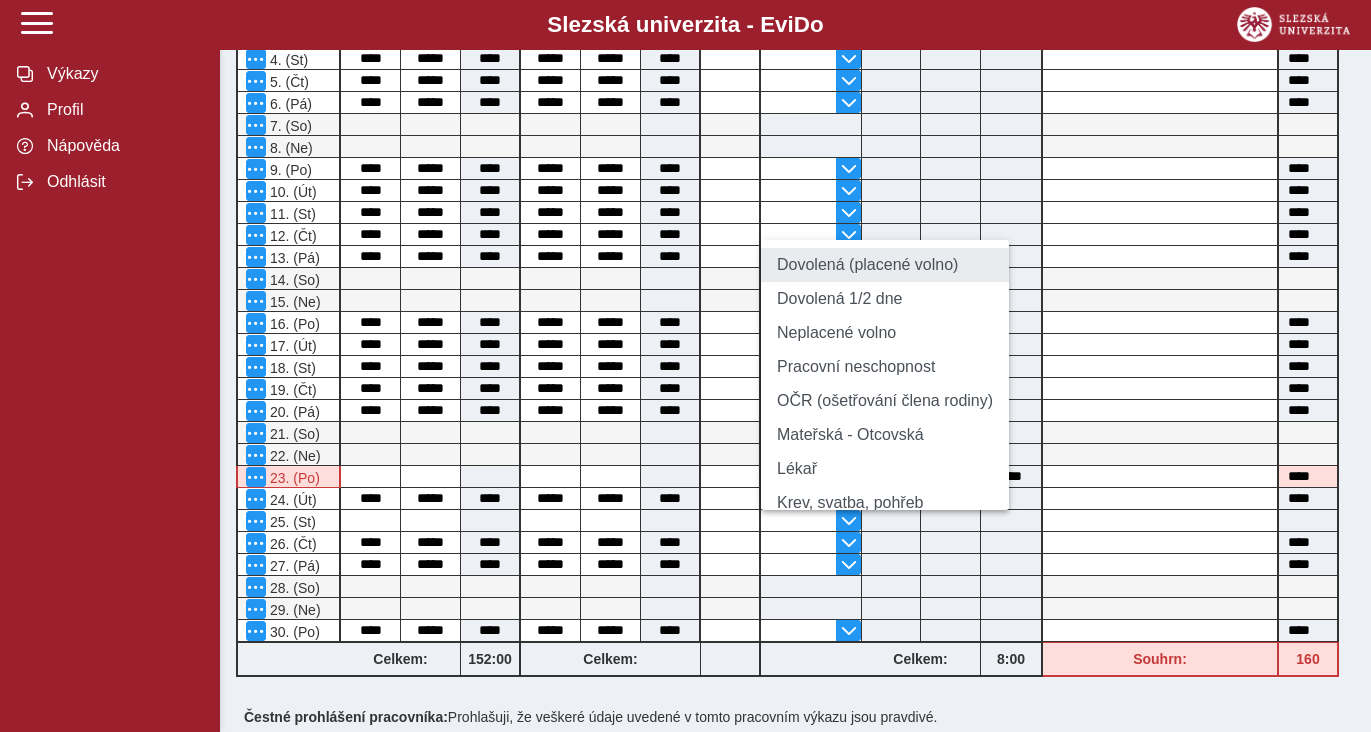 click on "Dovolená (placené volno)" at bounding box center [885, 265] 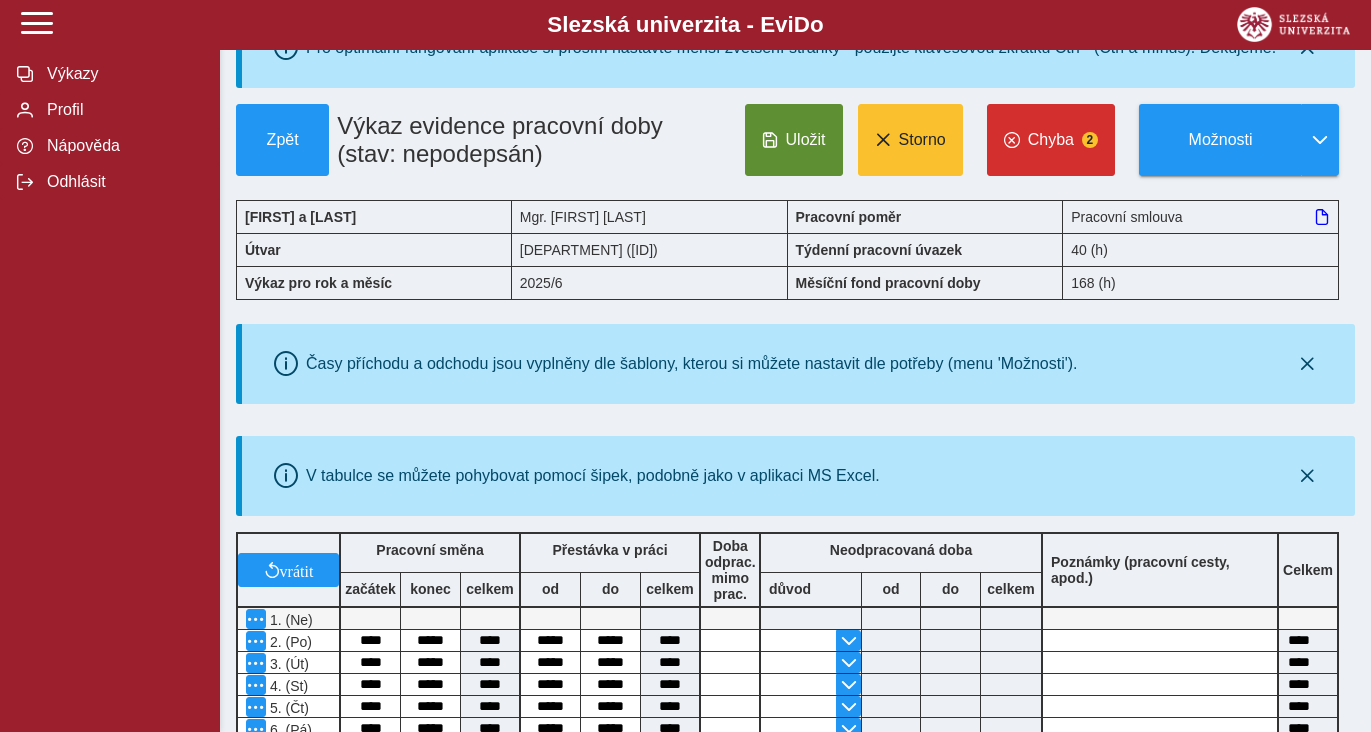 scroll, scrollTop: 60, scrollLeft: 0, axis: vertical 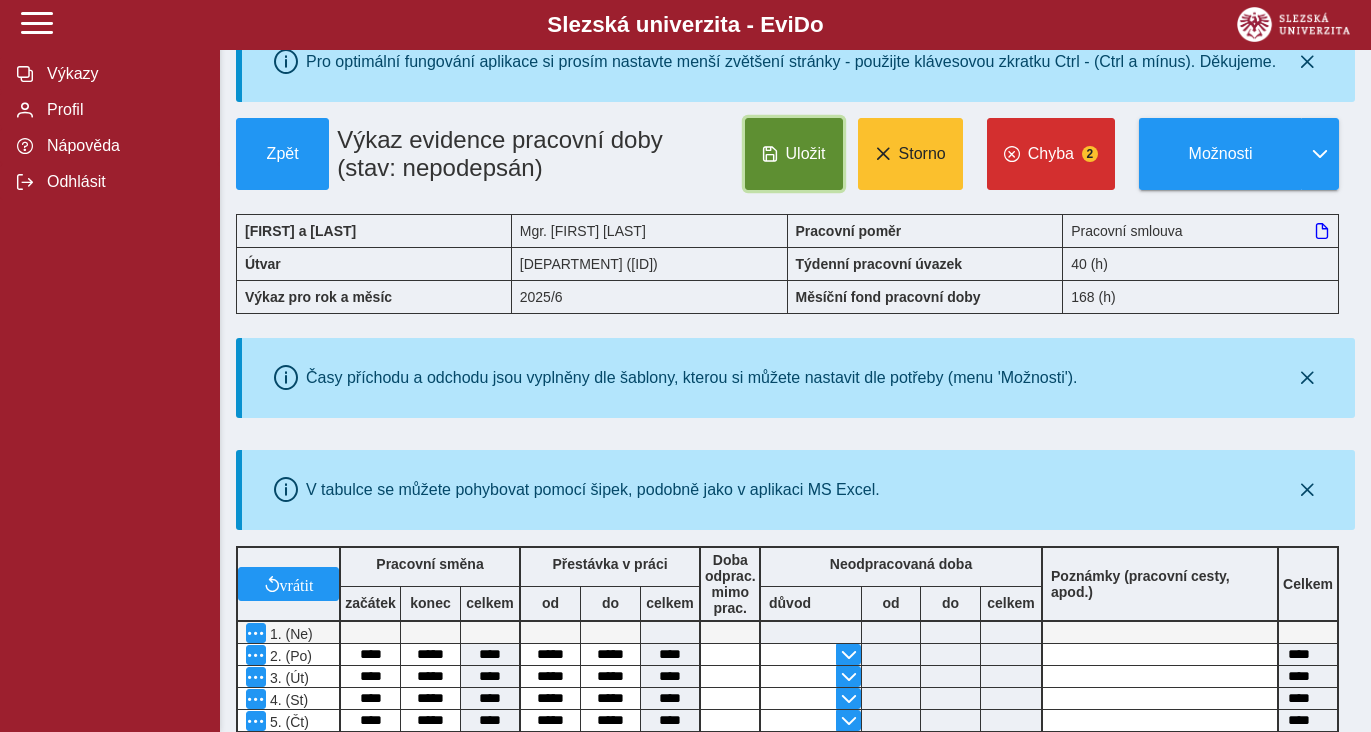 click on "Uložit" at bounding box center [794, 154] 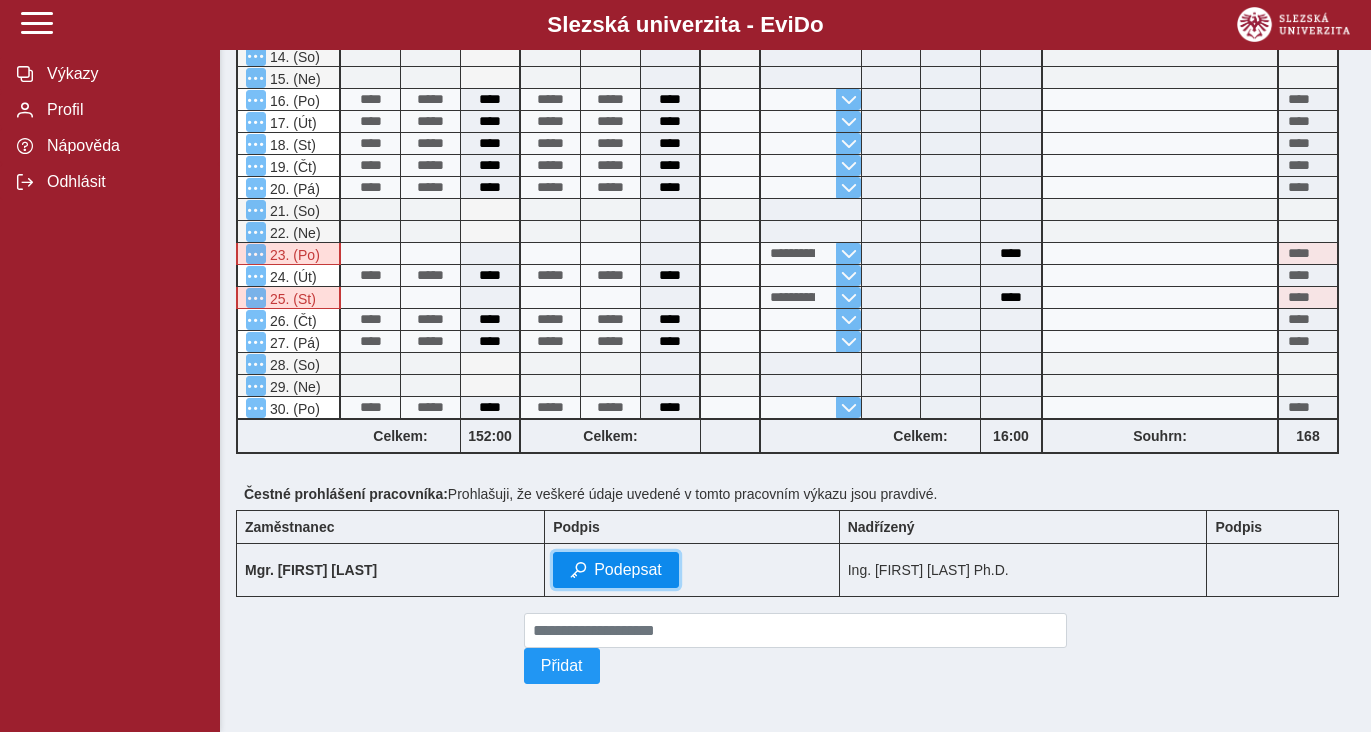 click on "Podepsat" at bounding box center (628, 570) 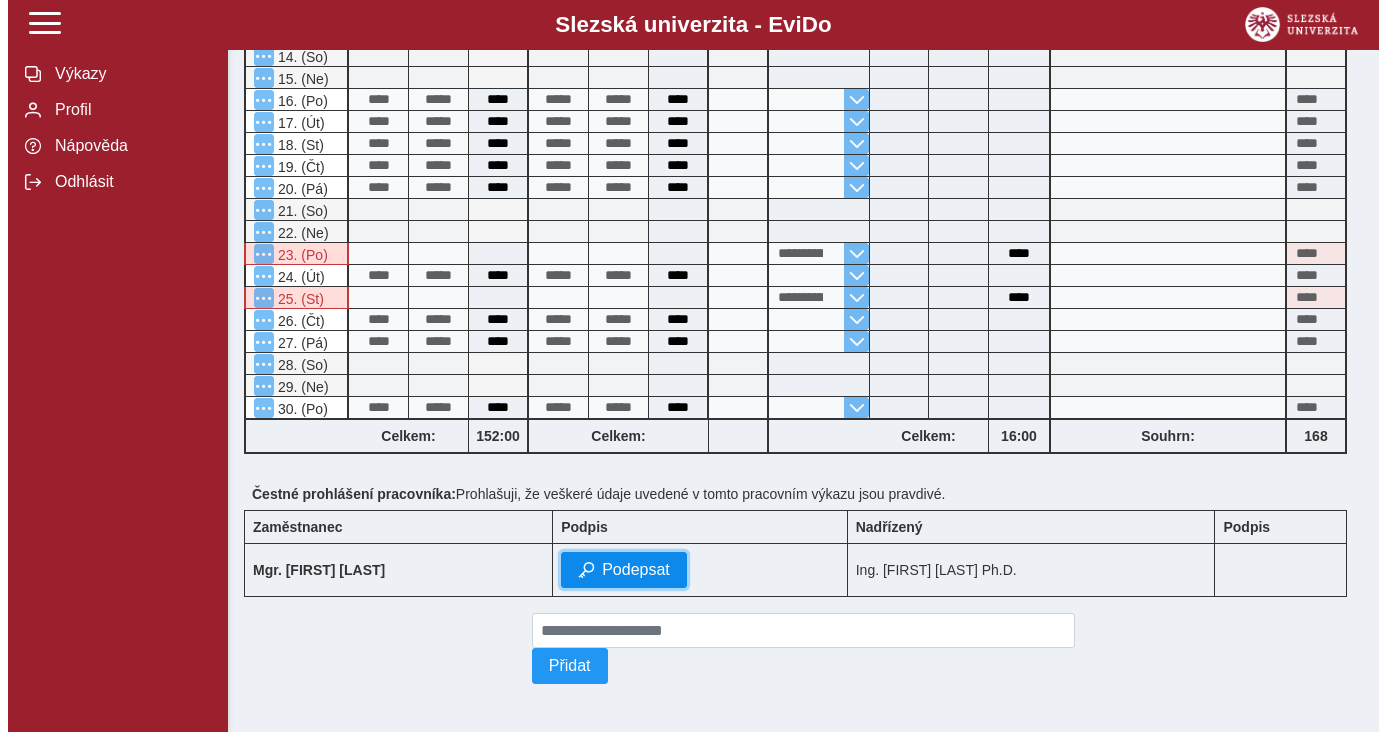 scroll, scrollTop: 933, scrollLeft: 0, axis: vertical 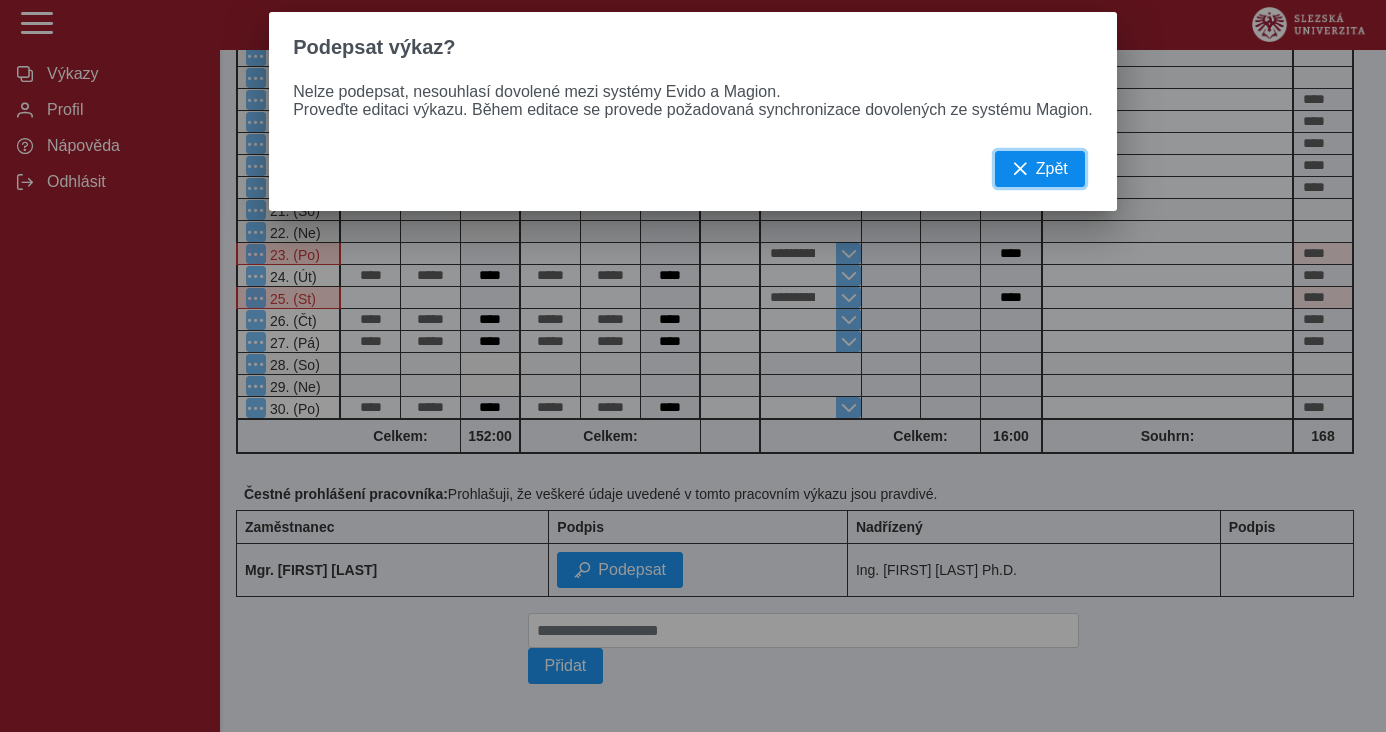 click on "Zpět" at bounding box center (1040, 169) 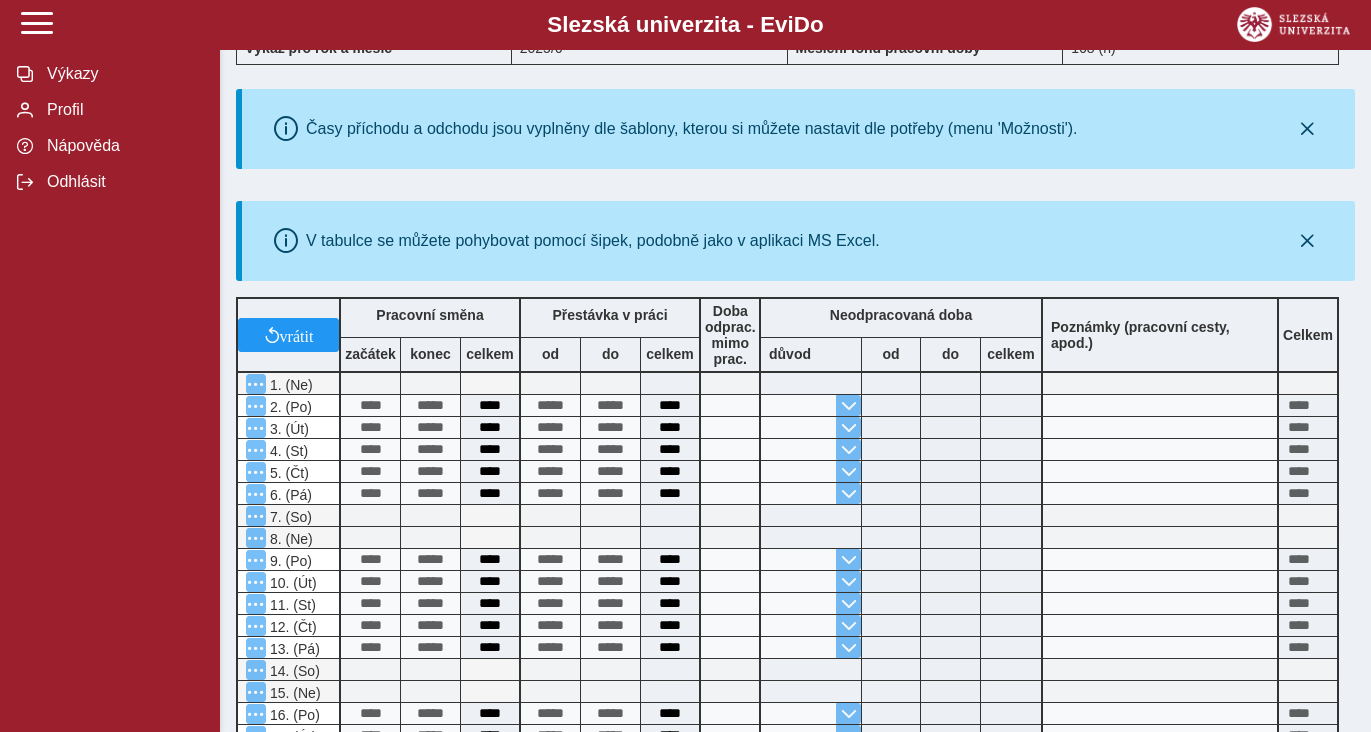 scroll, scrollTop: 400, scrollLeft: 0, axis: vertical 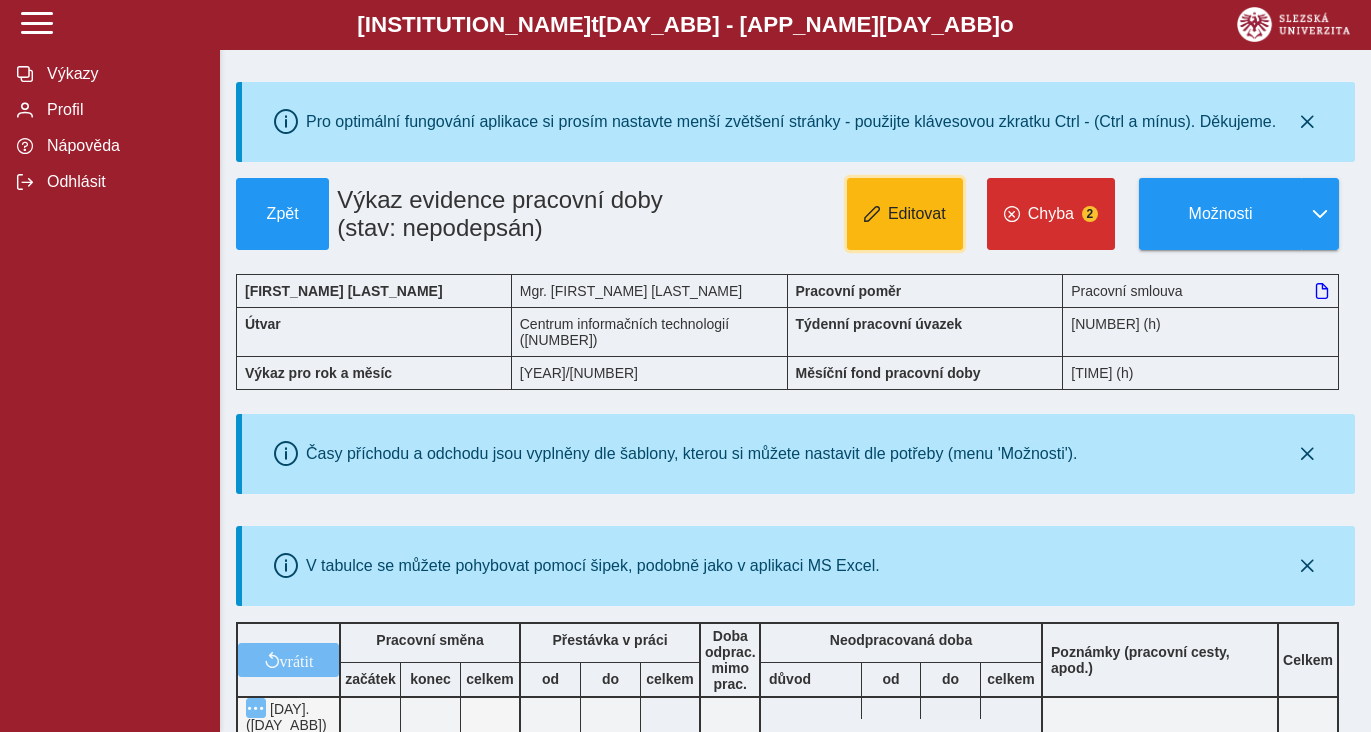click at bounding box center (872, 214) 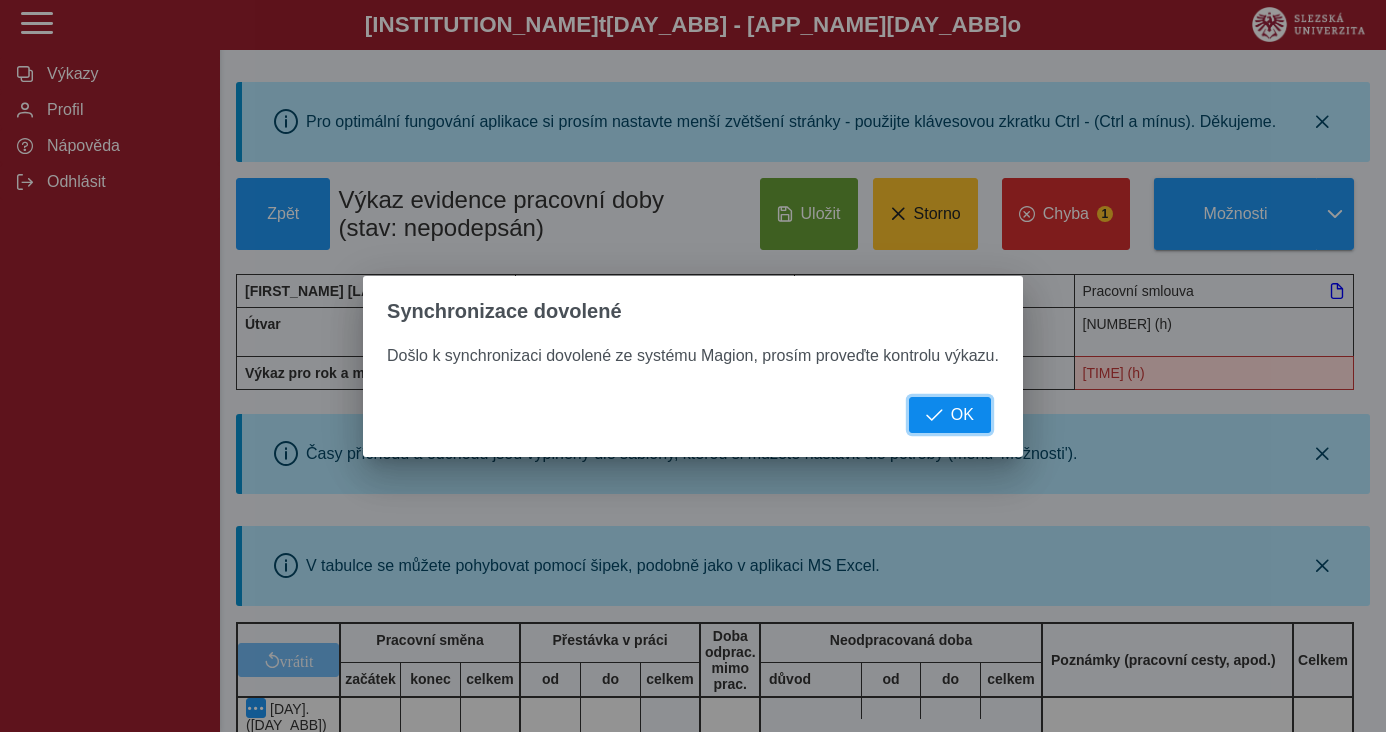 click on "OK" at bounding box center (950, 415) 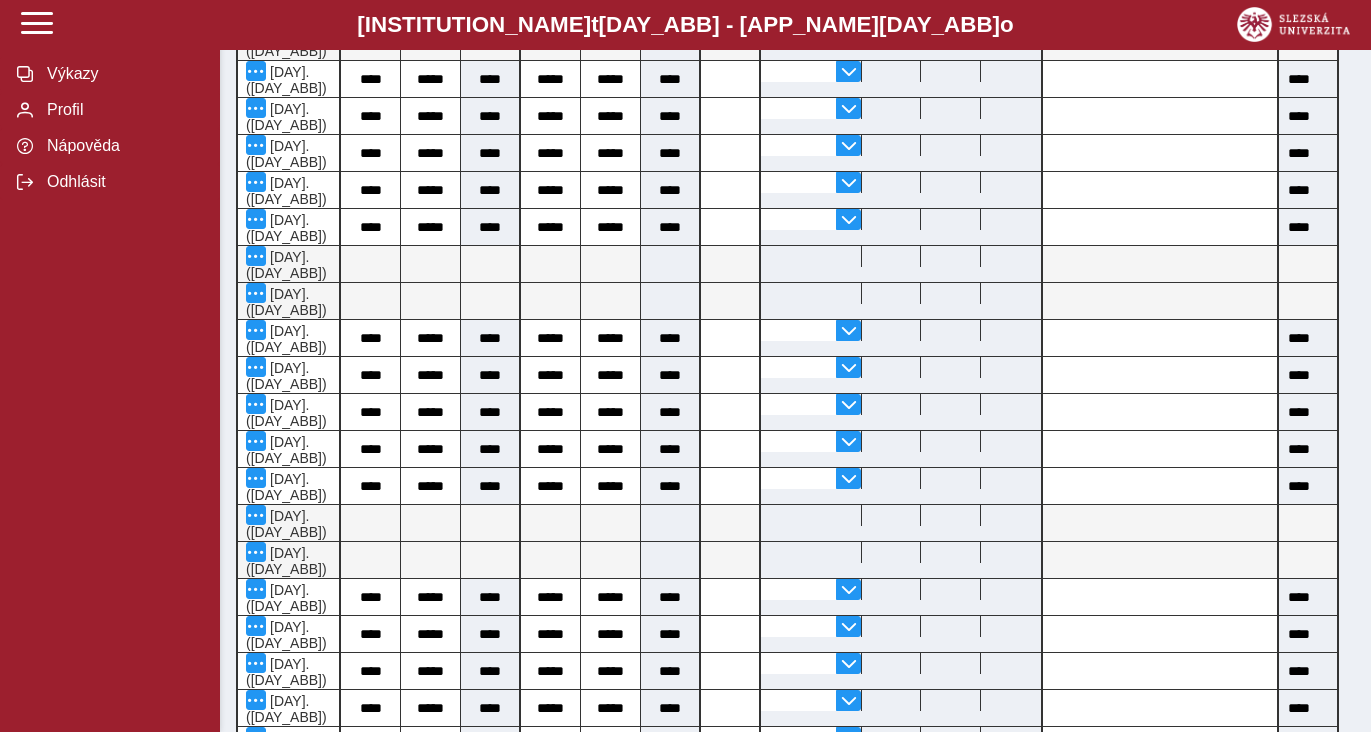 scroll, scrollTop: 800, scrollLeft: 0, axis: vertical 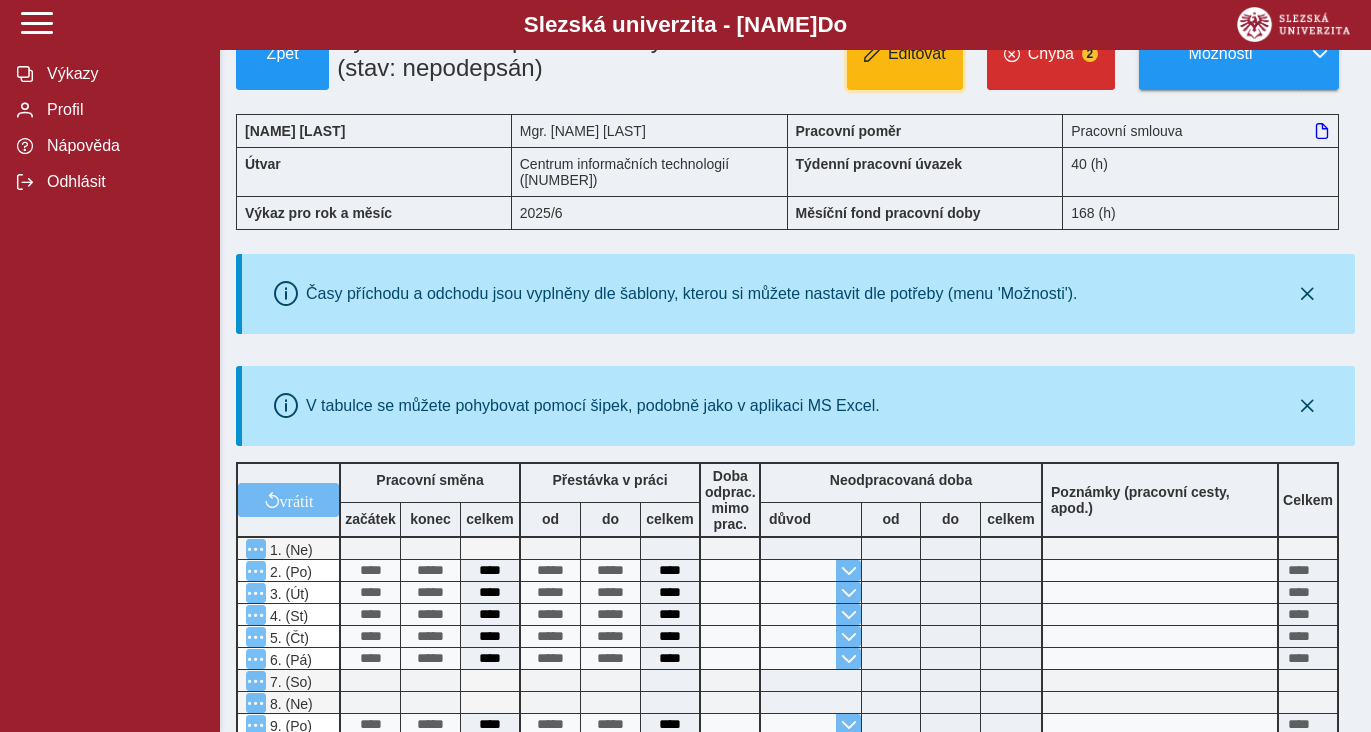 click on "Editovat" at bounding box center (905, 54) 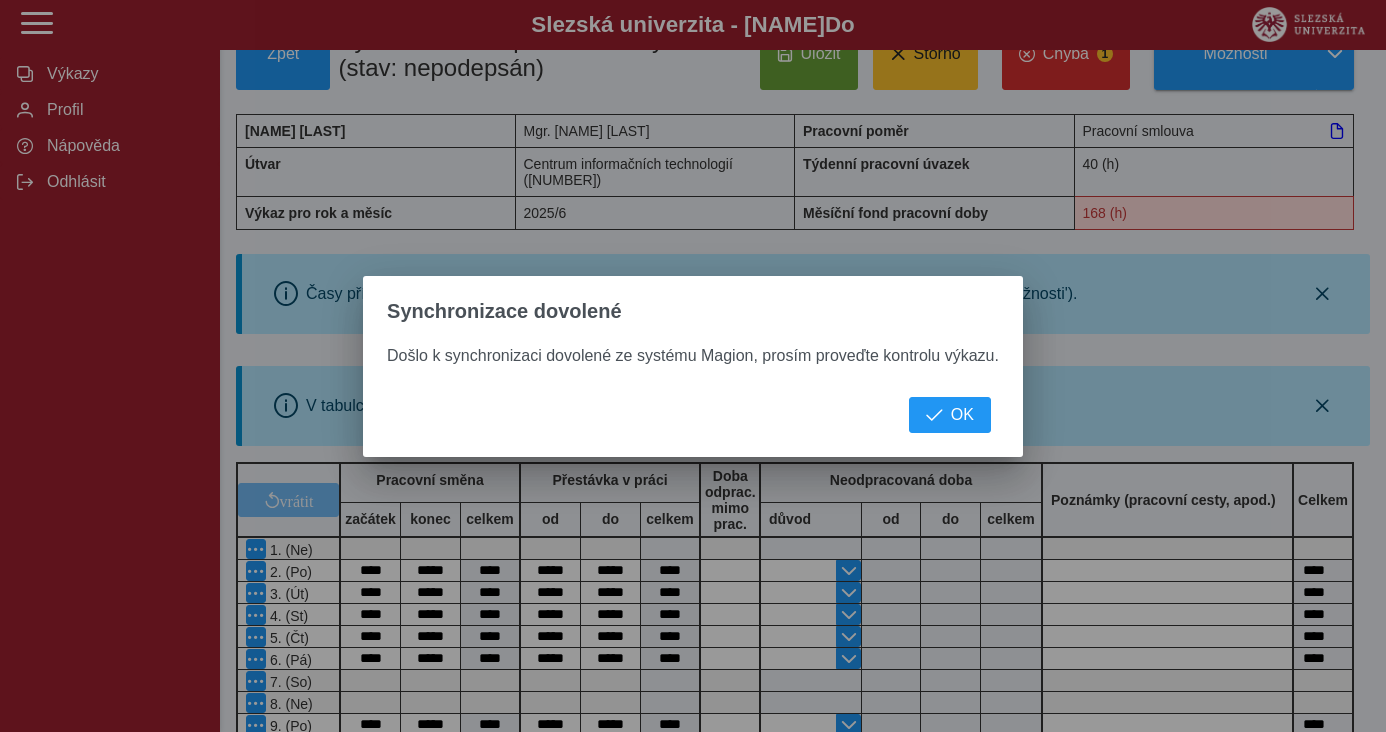 click on "OK" at bounding box center [693, 427] 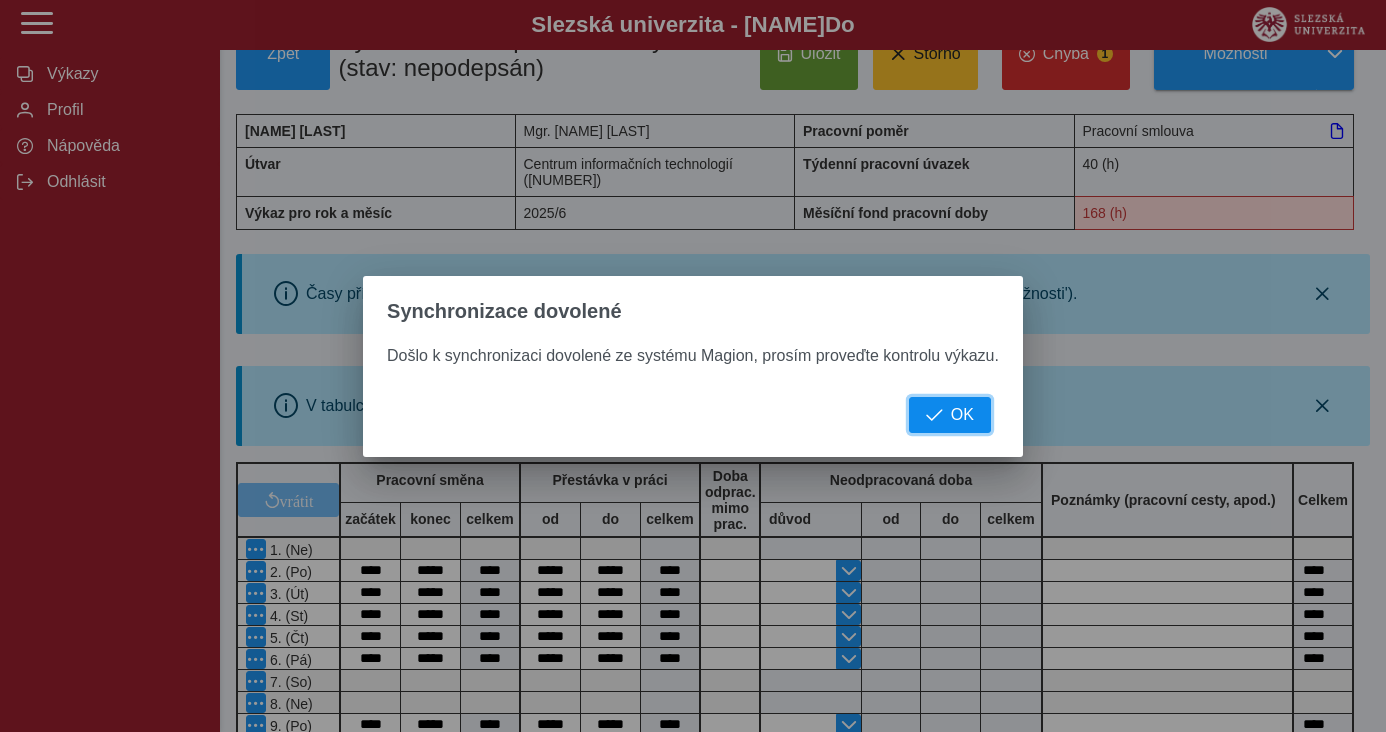 click at bounding box center [934, 415] 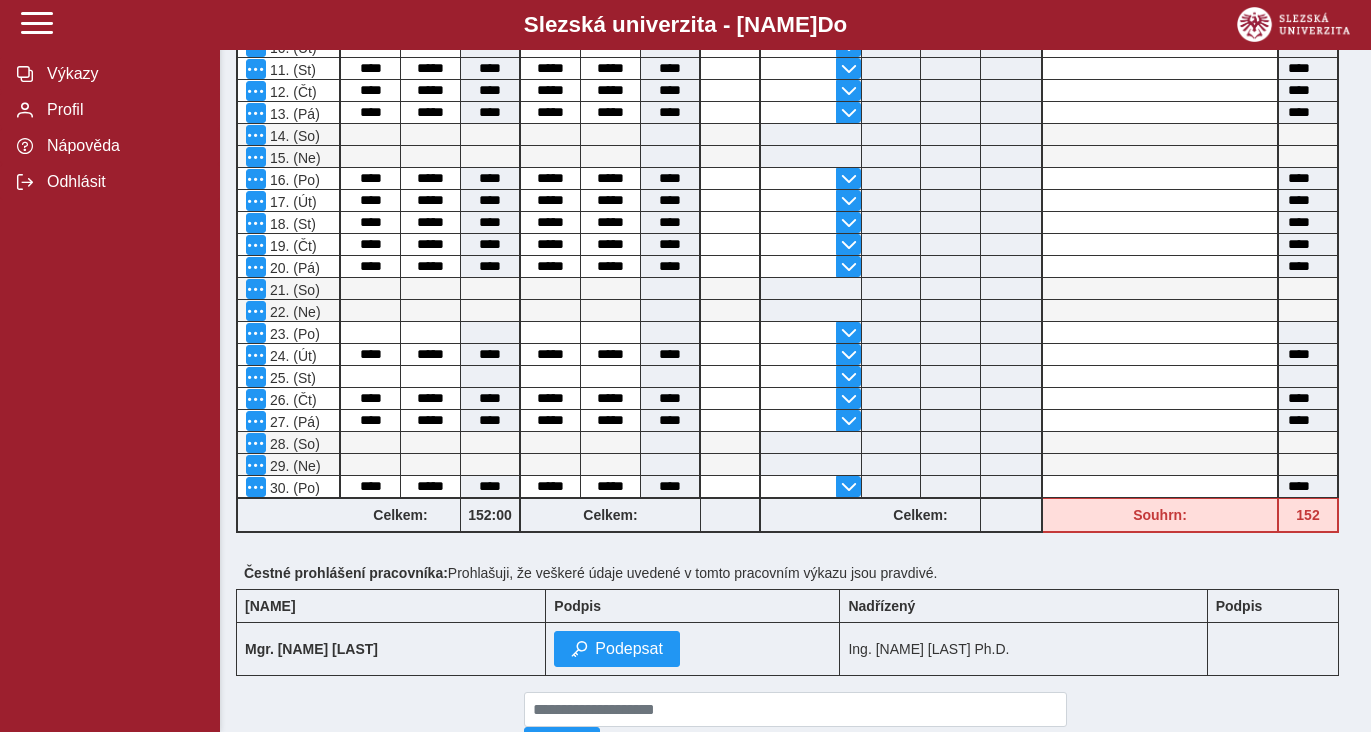 scroll, scrollTop: 960, scrollLeft: 0, axis: vertical 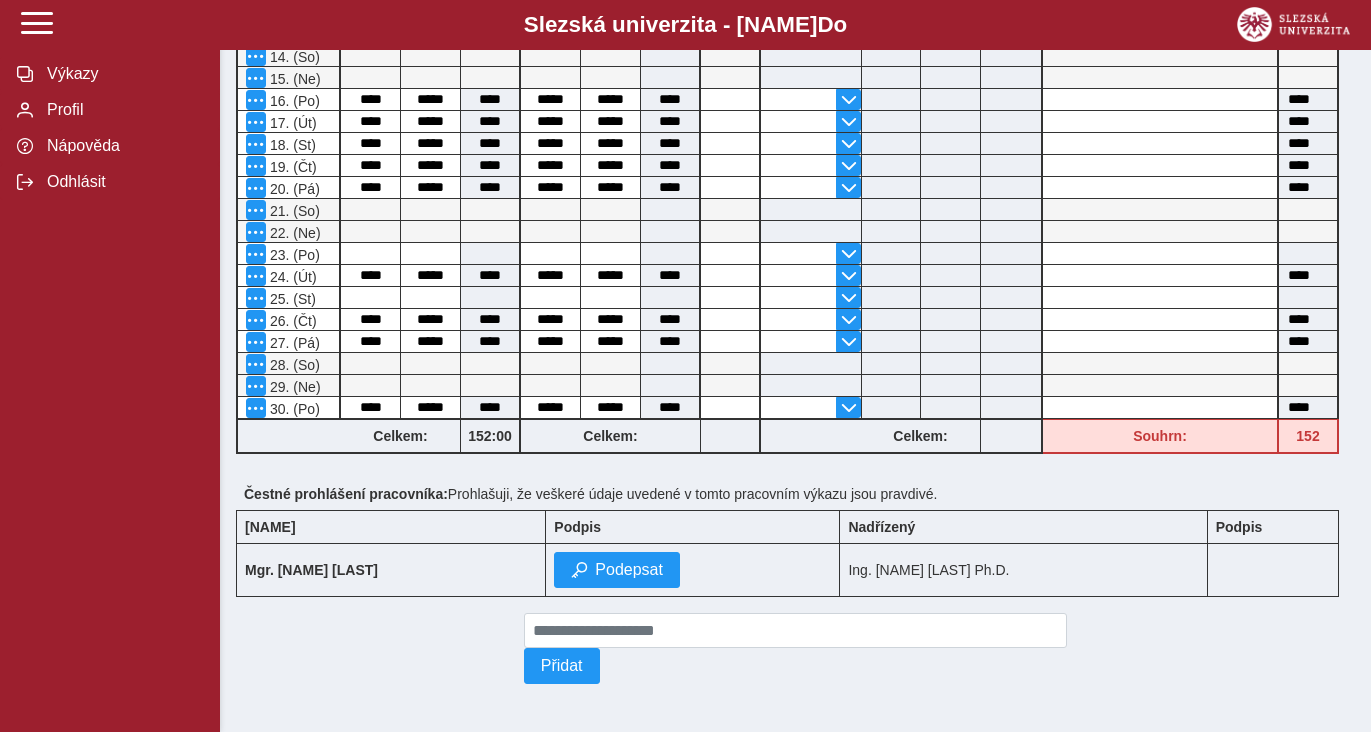 click at bounding box center (376, 648) 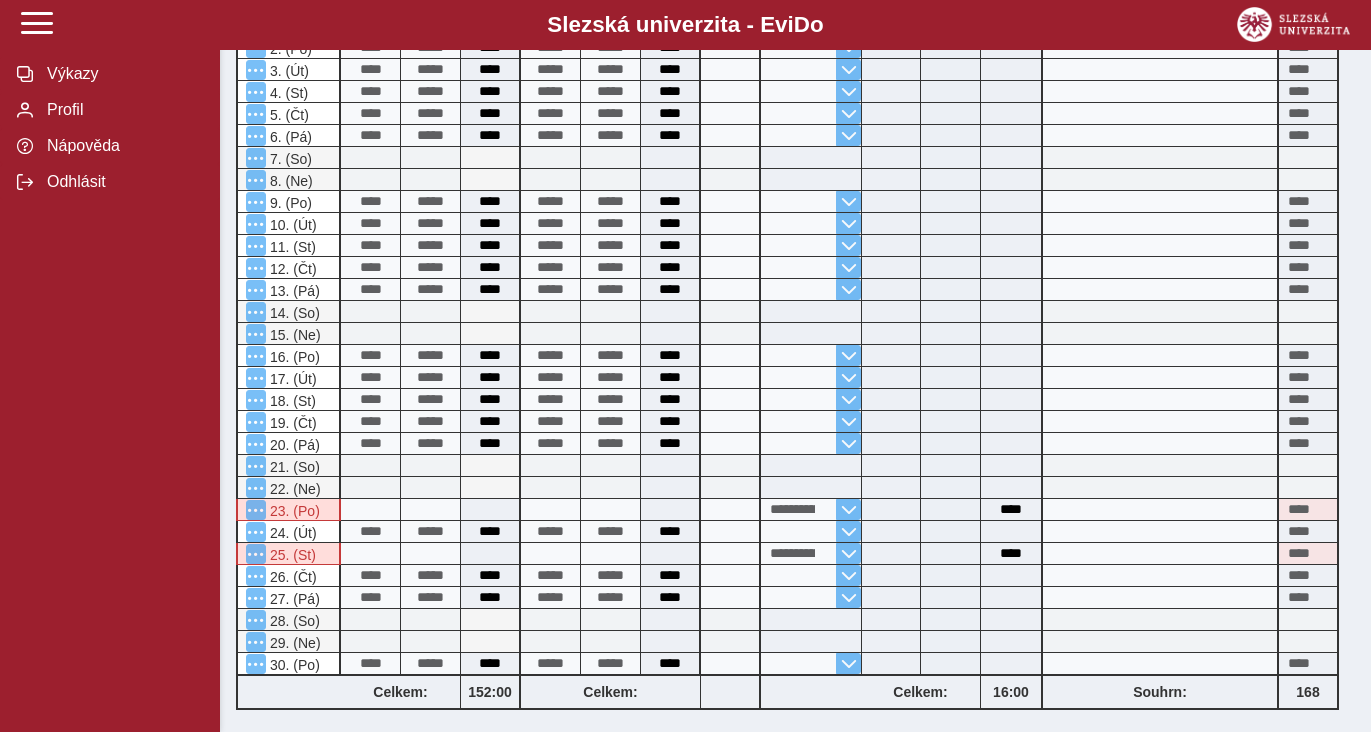 scroll, scrollTop: 960, scrollLeft: 0, axis: vertical 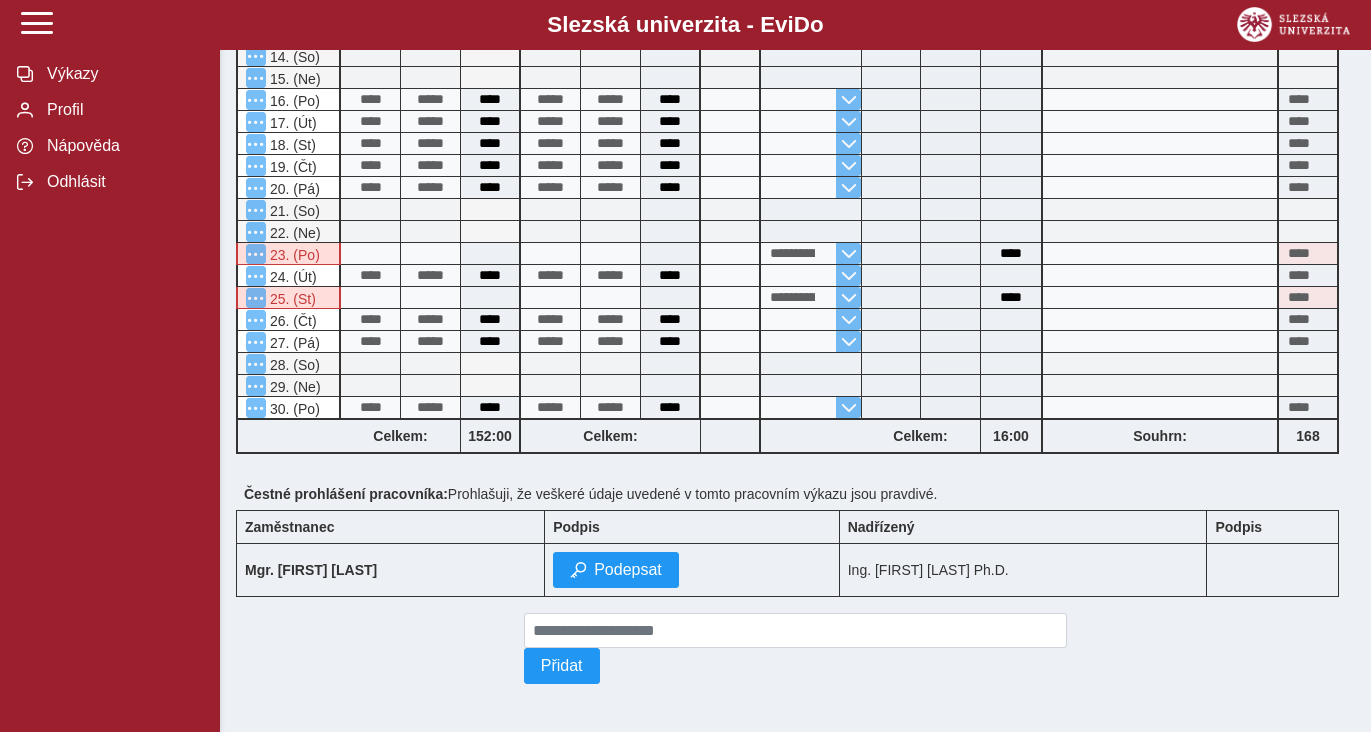 drag, startPoint x: 503, startPoint y: 709, endPoint x: 434, endPoint y: 703, distance: 69.260376 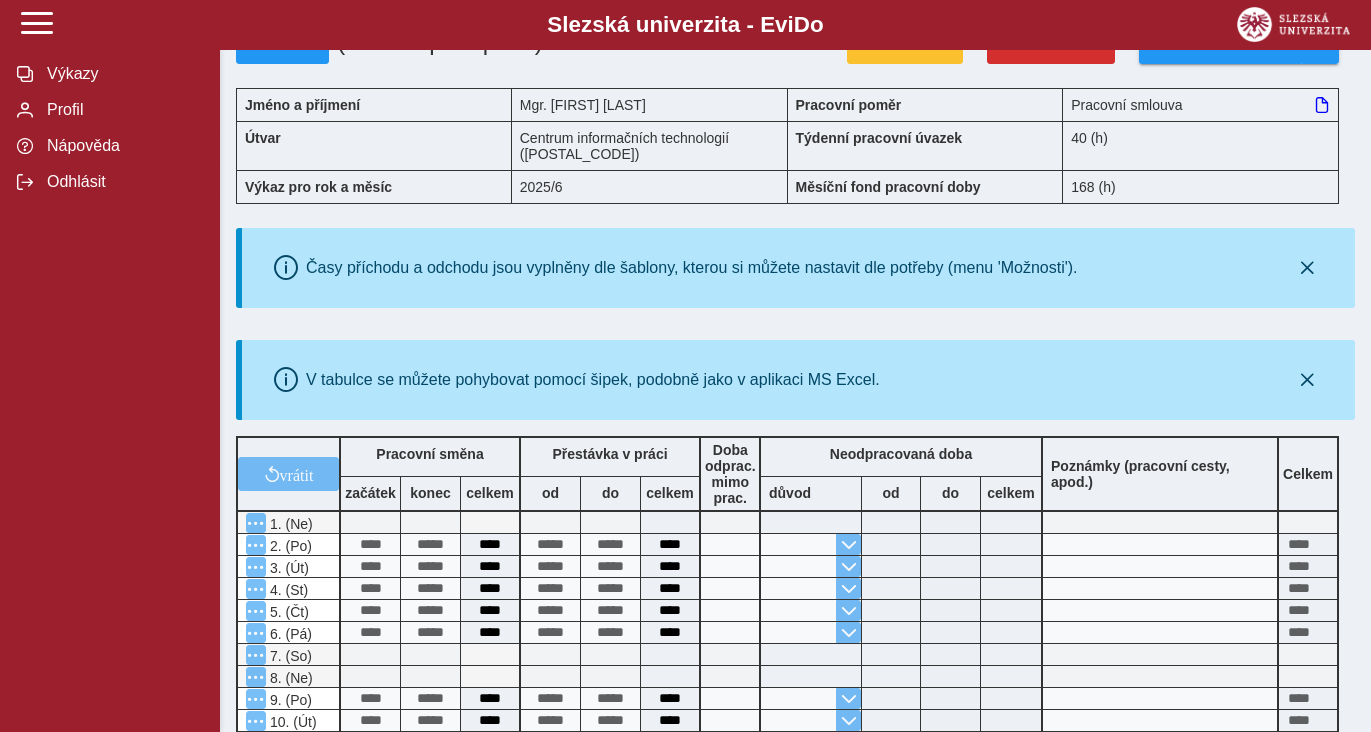 scroll, scrollTop: 160, scrollLeft: 0, axis: vertical 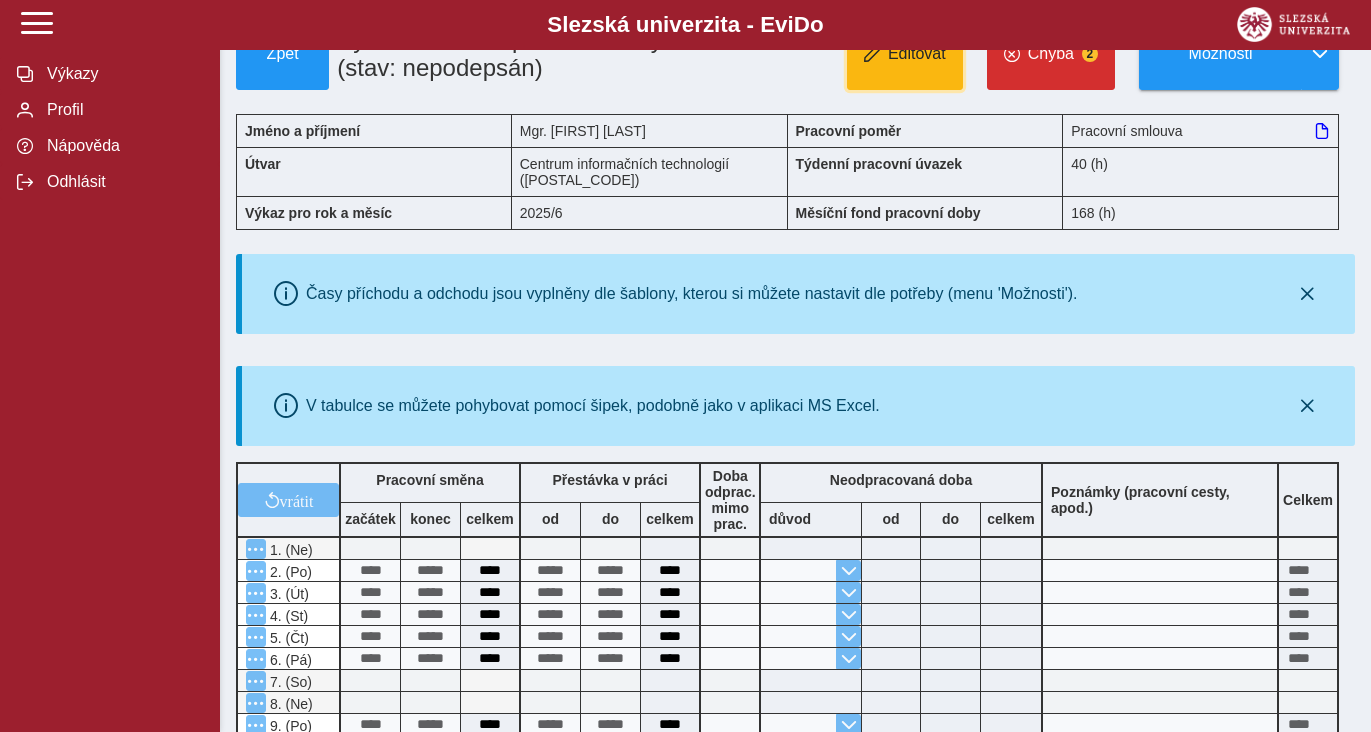 click on "Editovat" at bounding box center [905, 54] 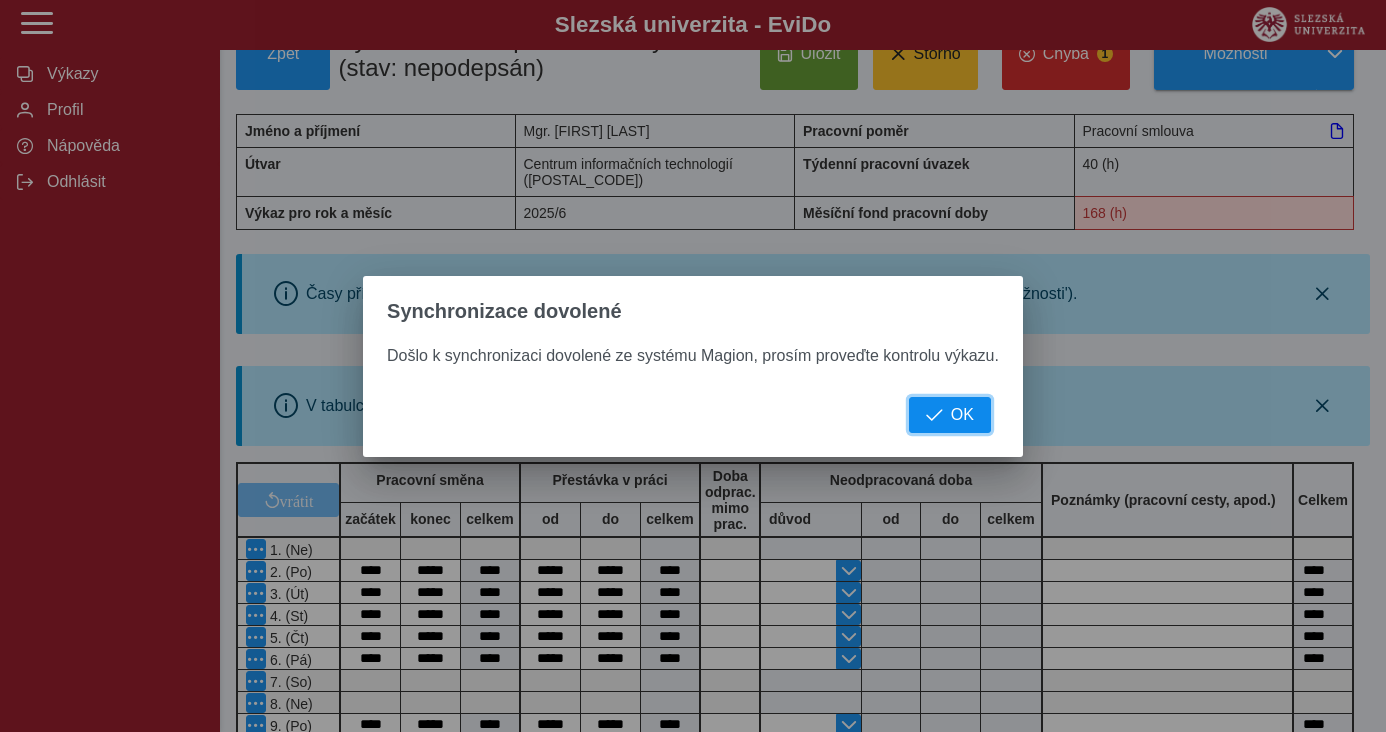 click on "OK" at bounding box center [962, 415] 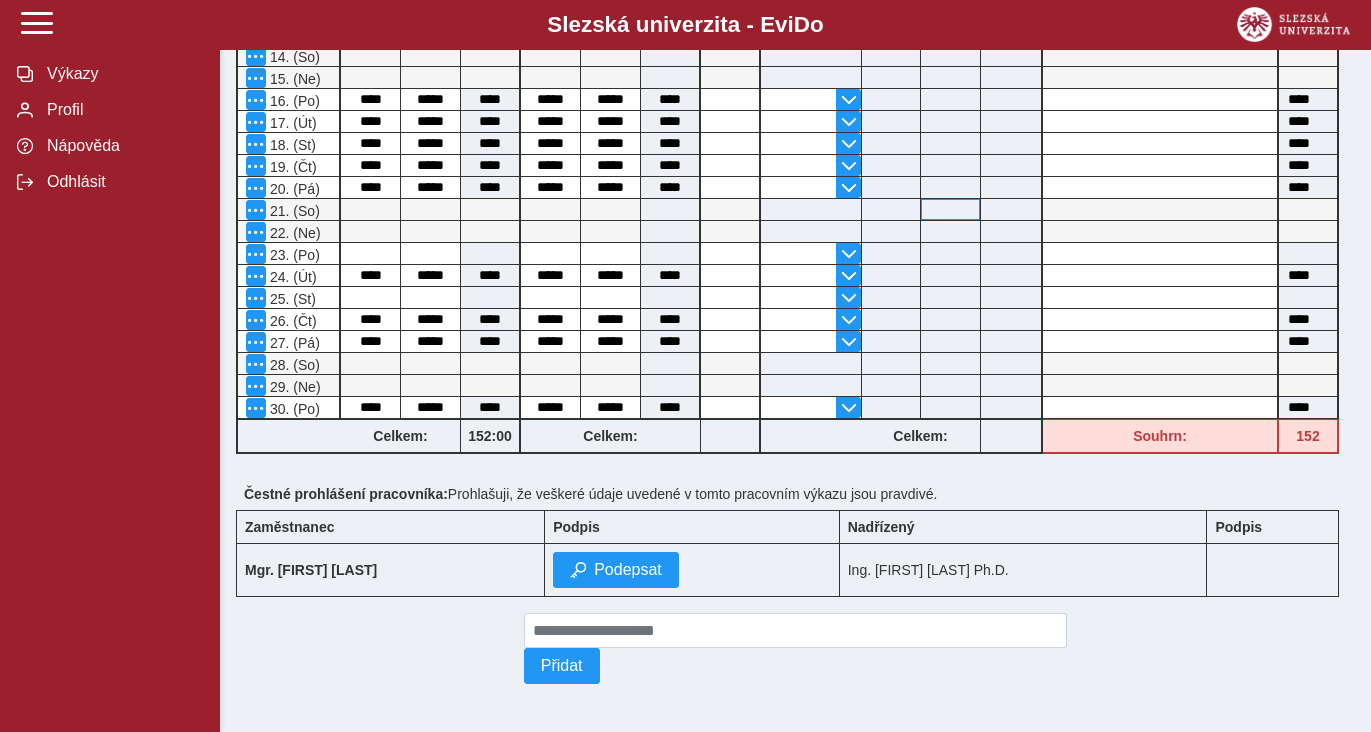 scroll, scrollTop: 960, scrollLeft: 0, axis: vertical 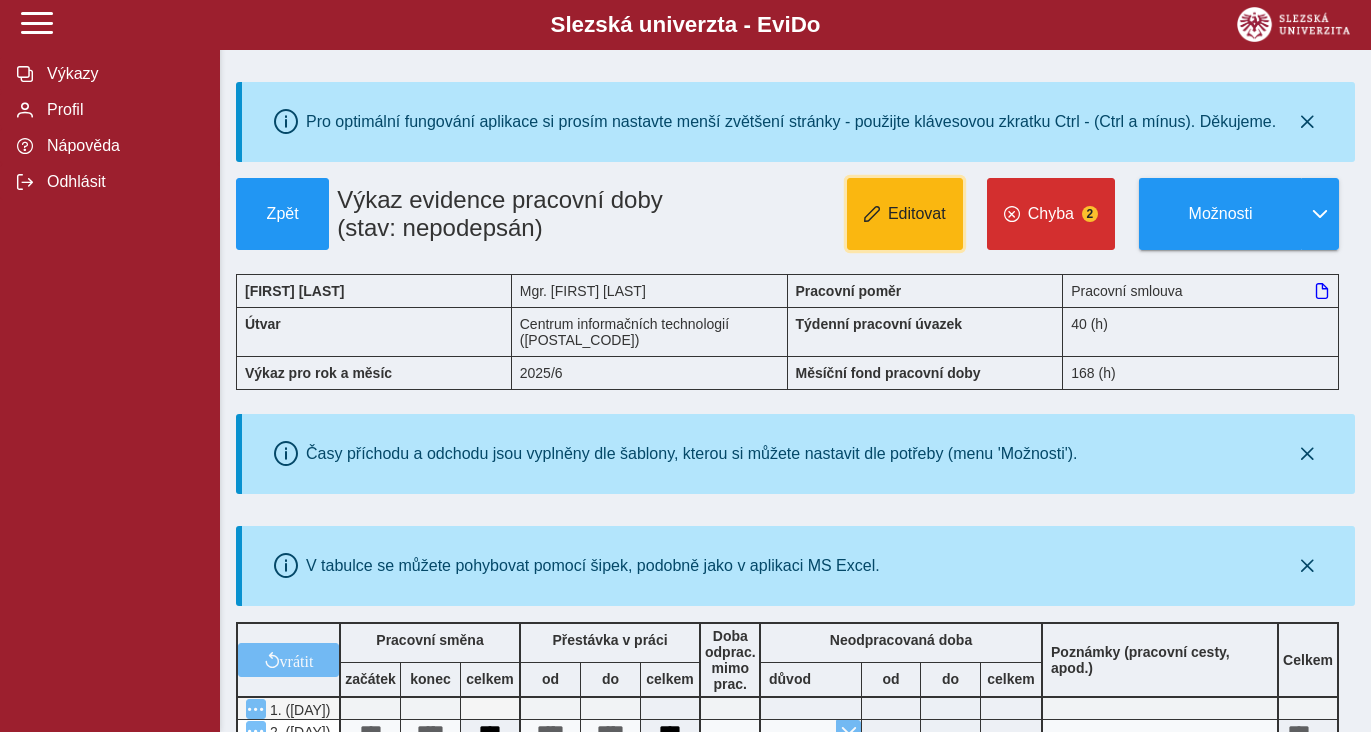 click on "Editovat" at bounding box center (905, 214) 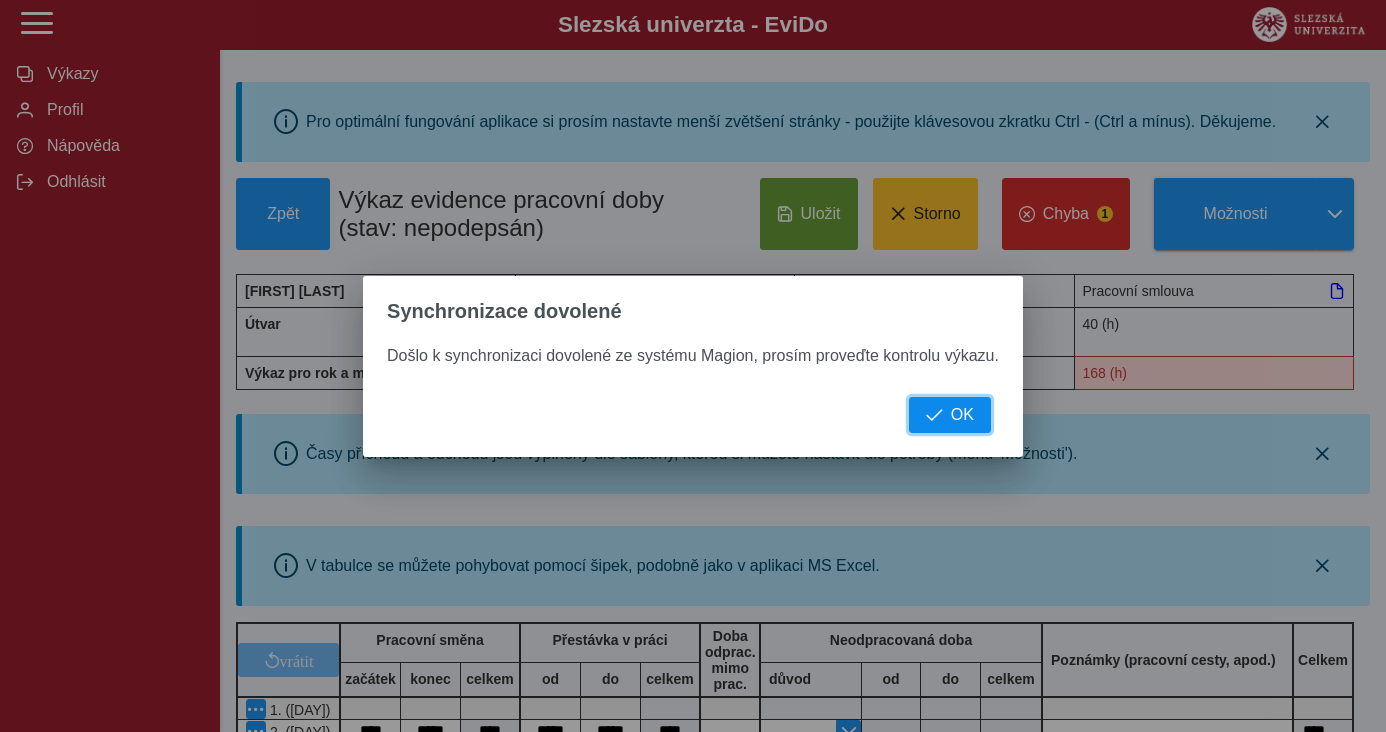 click on "OK" at bounding box center (950, 415) 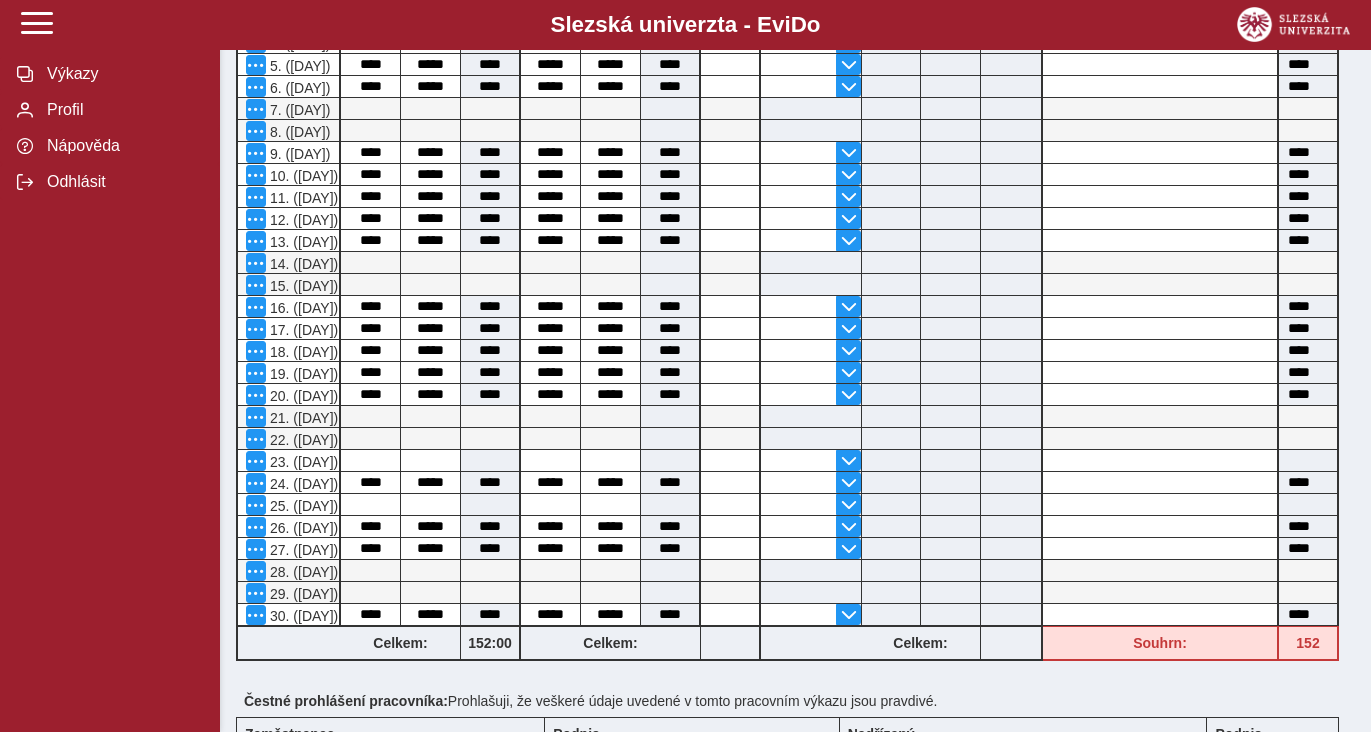 scroll, scrollTop: 960, scrollLeft: 0, axis: vertical 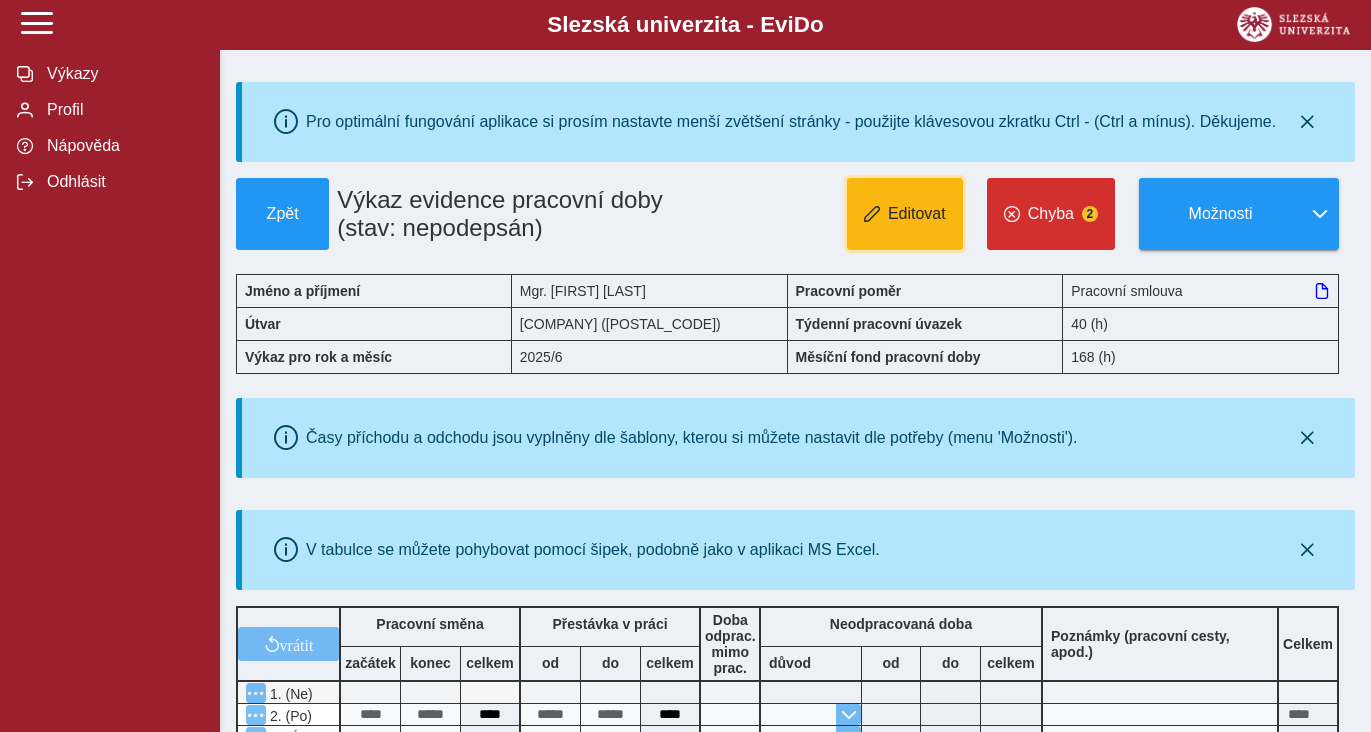click at bounding box center [872, 214] 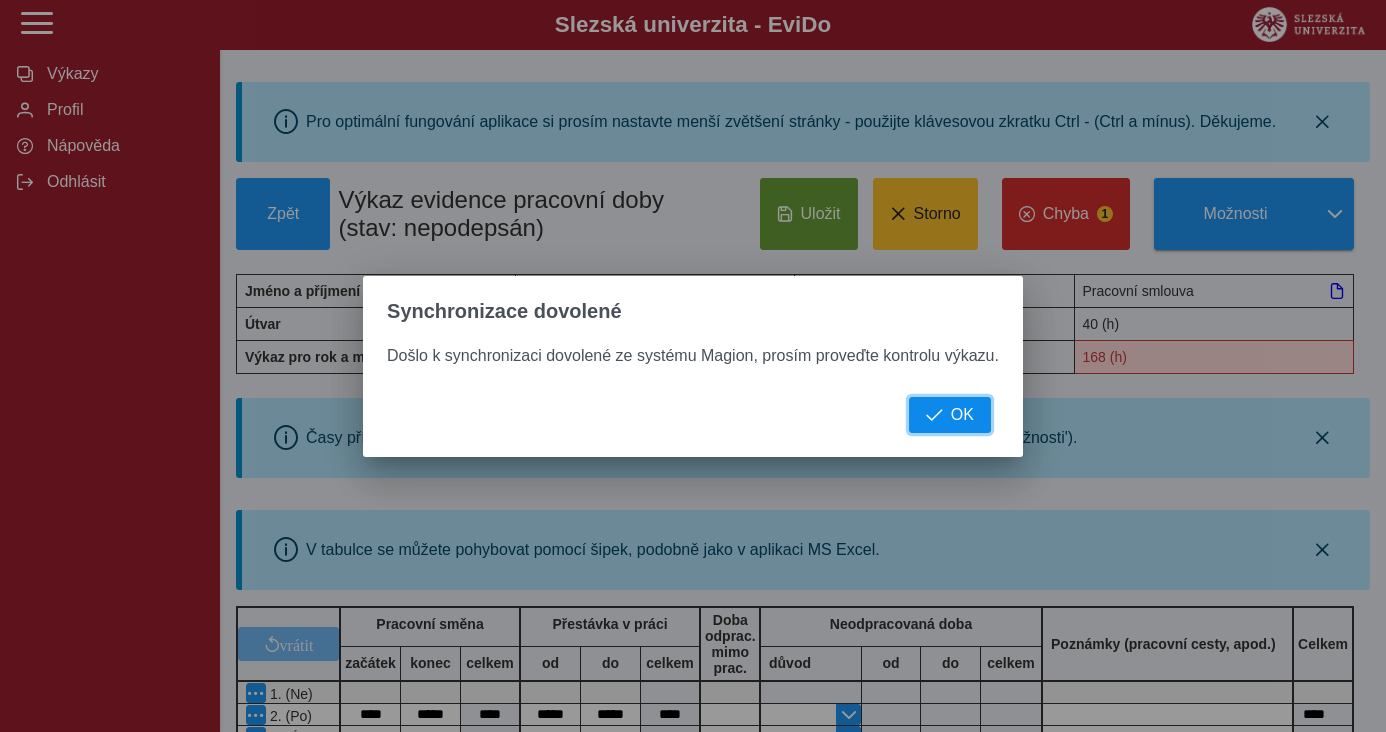 click on "OK" at bounding box center (950, 415) 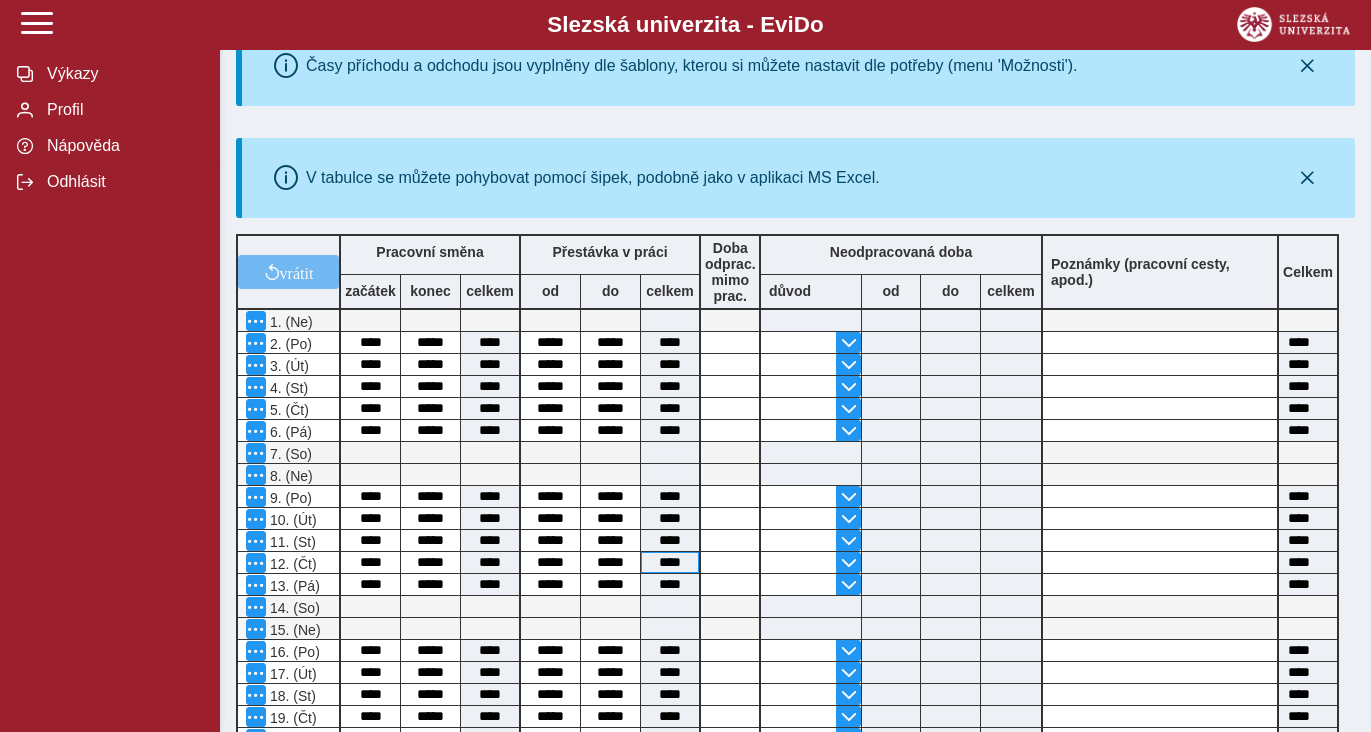 scroll, scrollTop: 700, scrollLeft: 0, axis: vertical 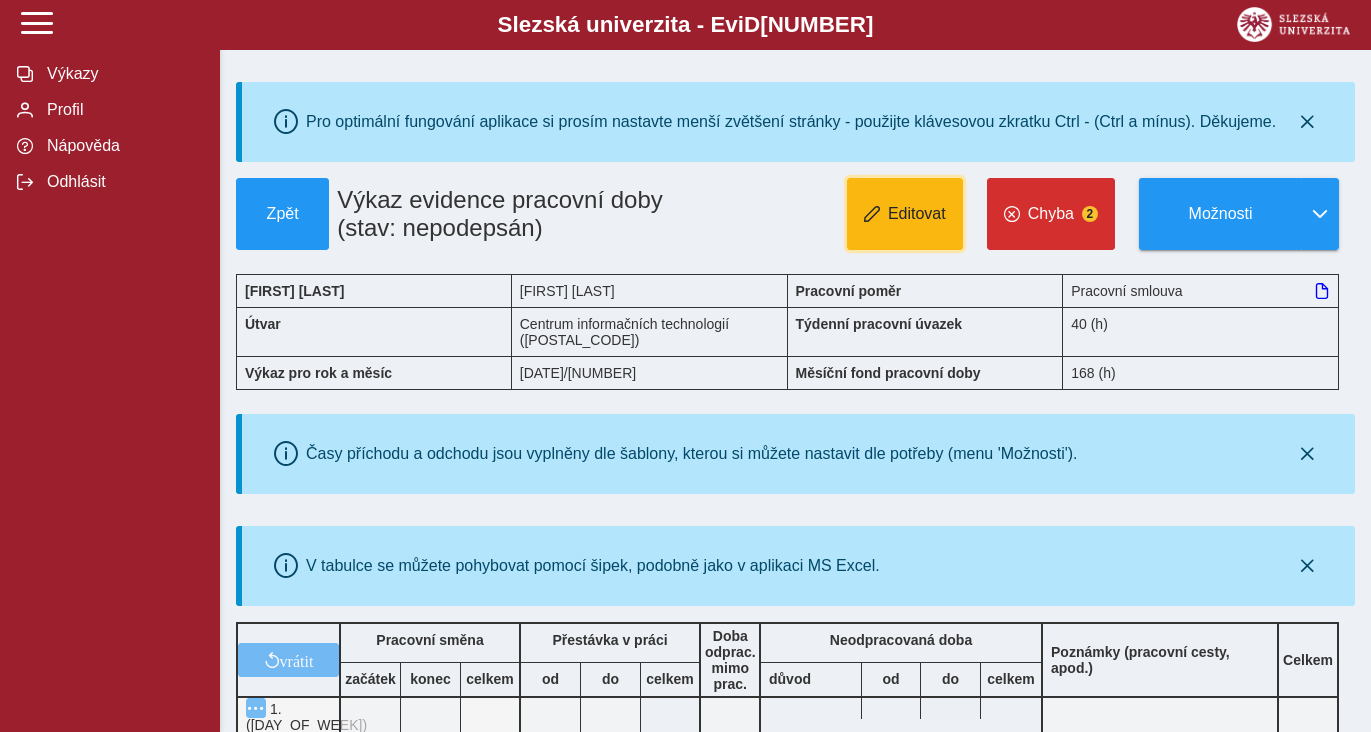 click on "Editovat" at bounding box center (905, 214) 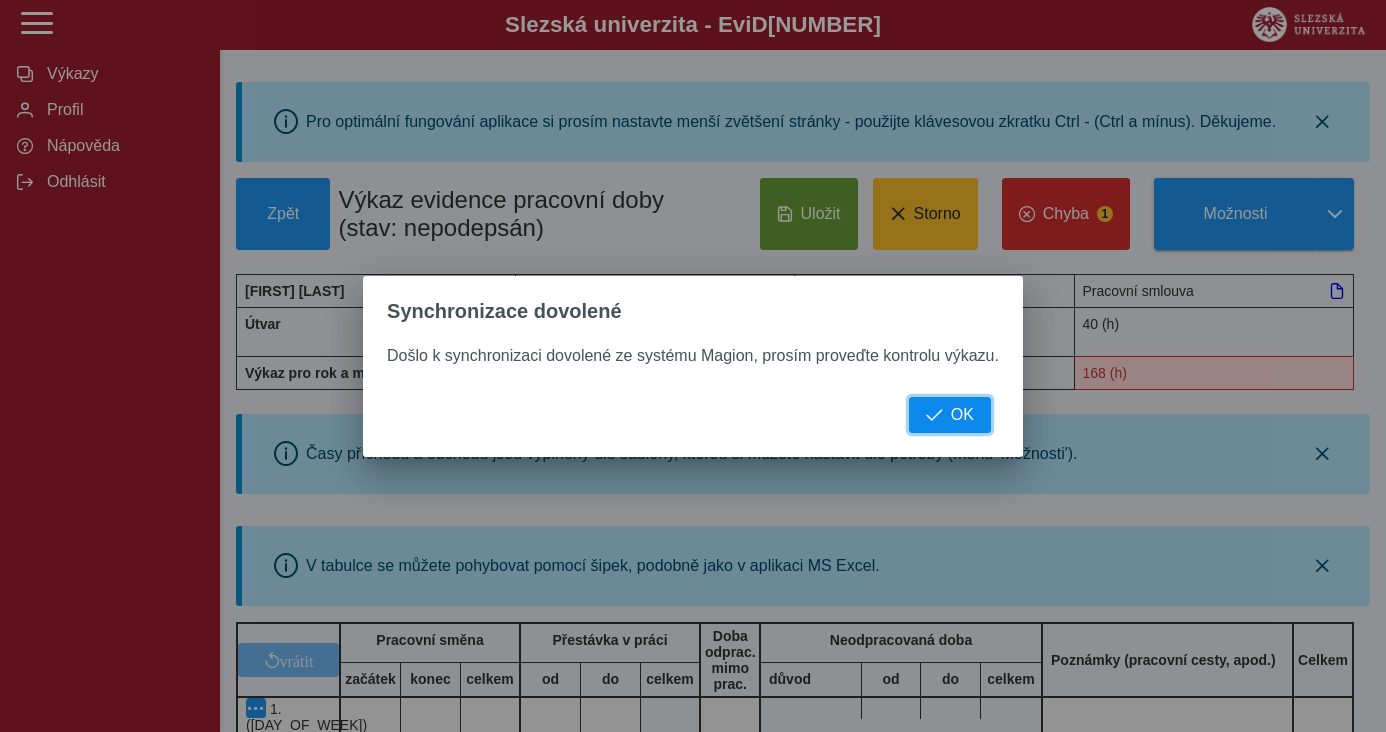 click on "OK" at bounding box center (962, 415) 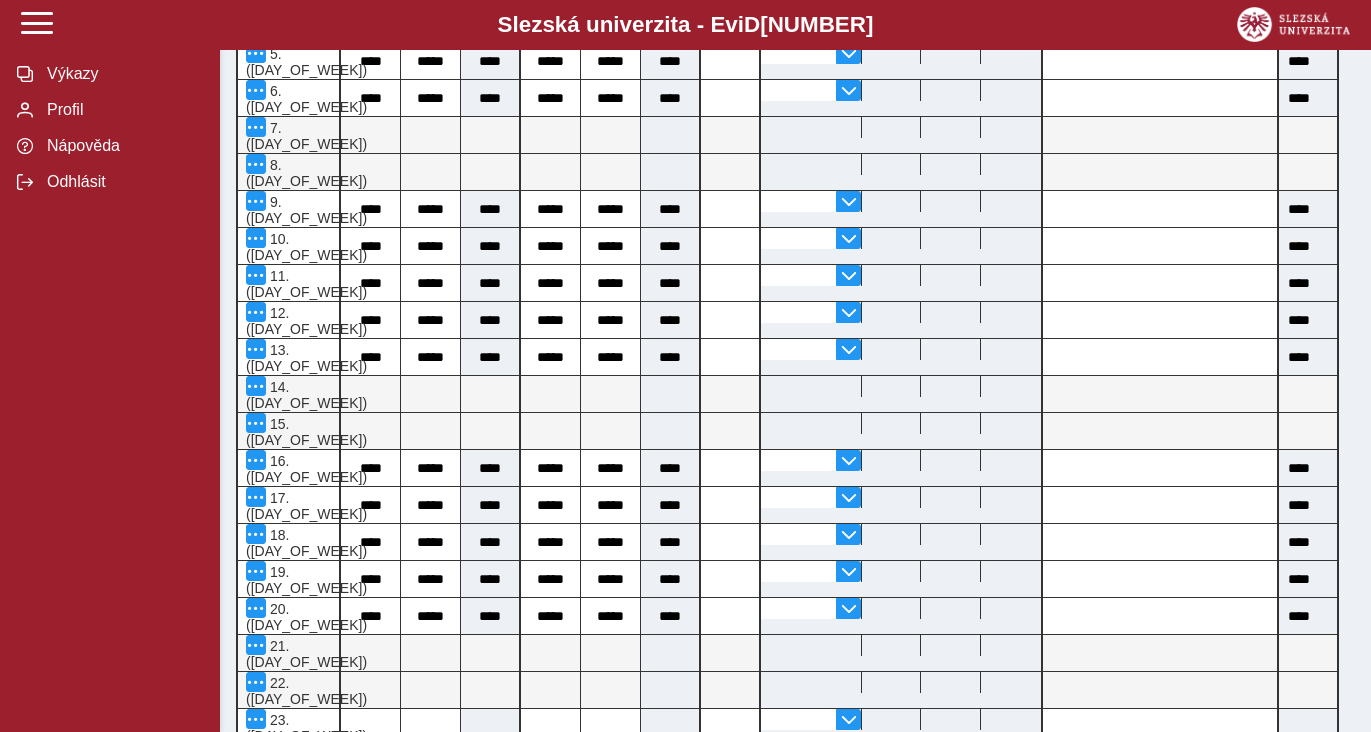 scroll, scrollTop: 900, scrollLeft: 0, axis: vertical 